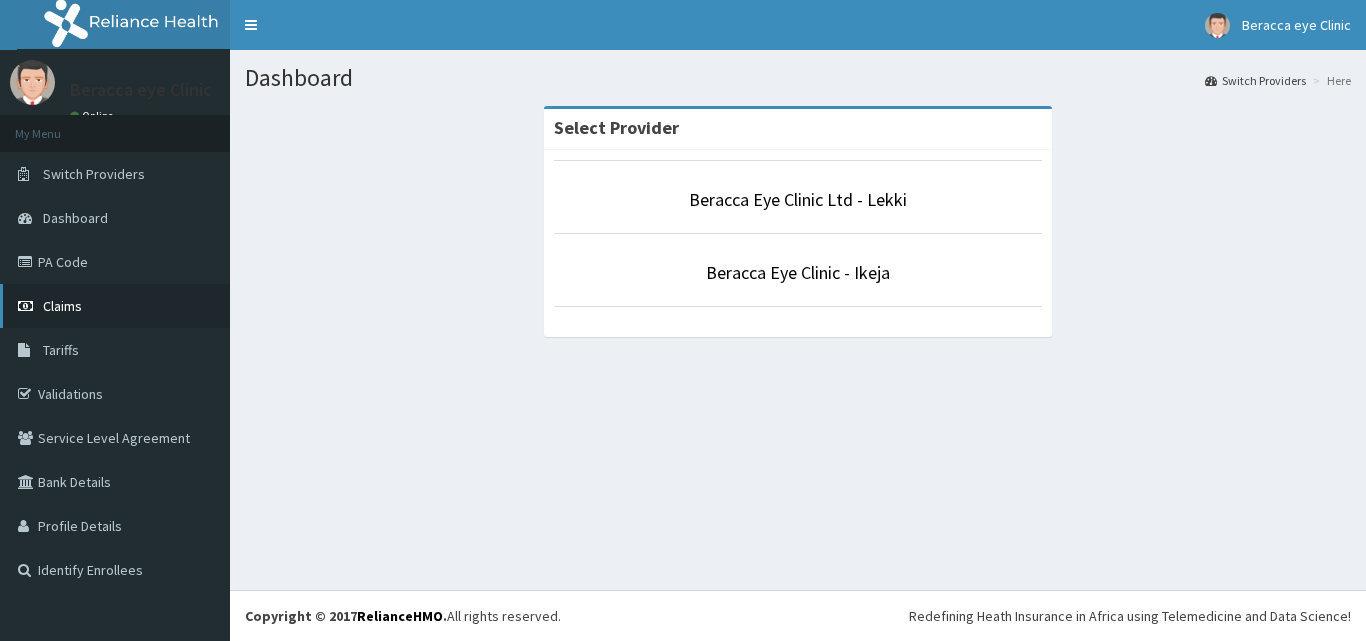 scroll, scrollTop: 0, scrollLeft: 0, axis: both 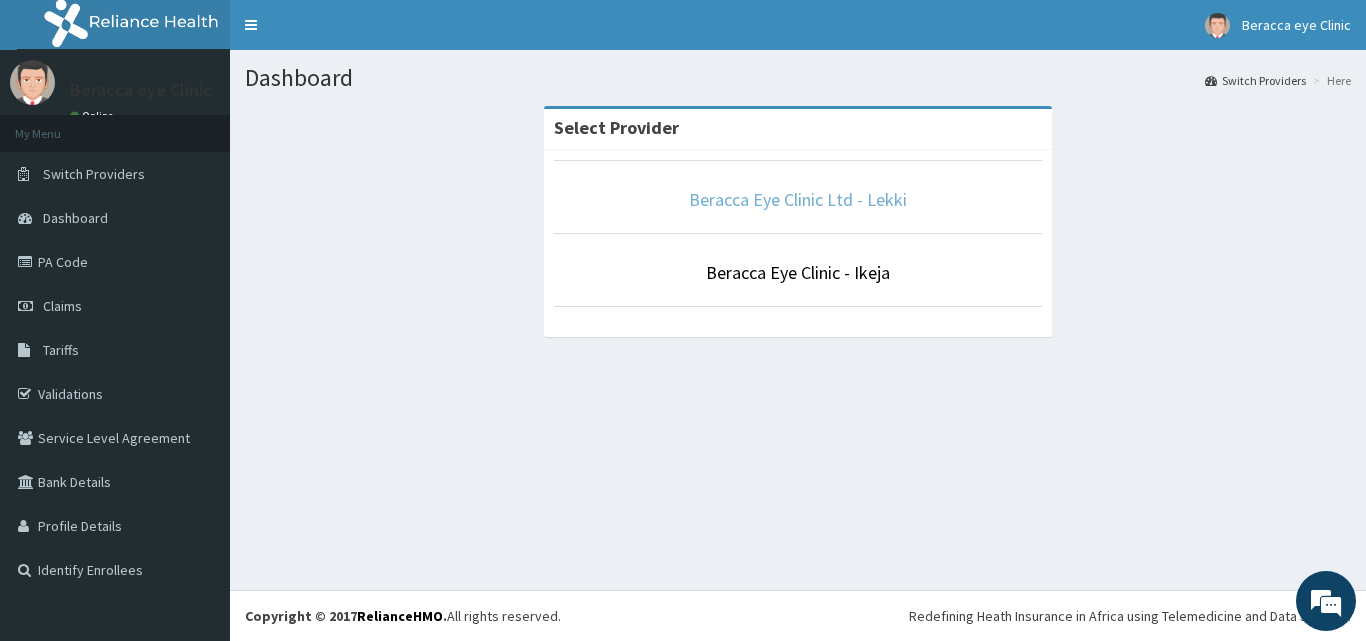 click on "Beracca Eye Clinic Ltd - Lekki" at bounding box center (798, 199) 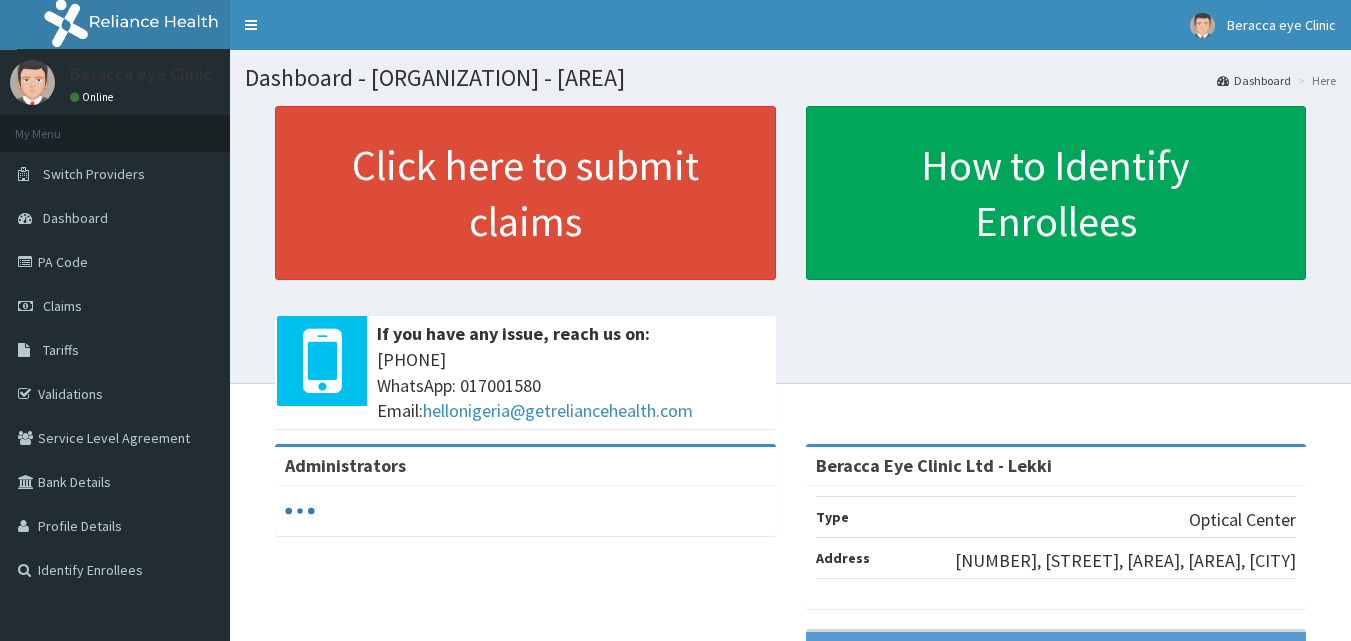 scroll, scrollTop: 0, scrollLeft: 0, axis: both 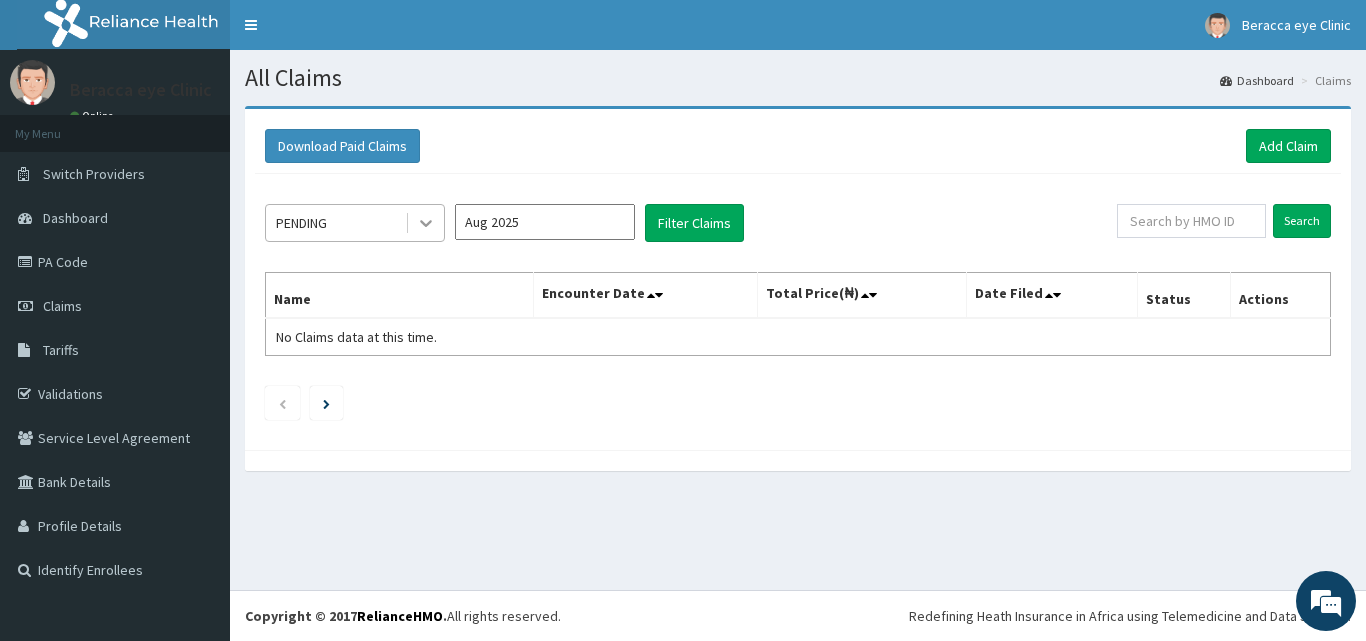 click 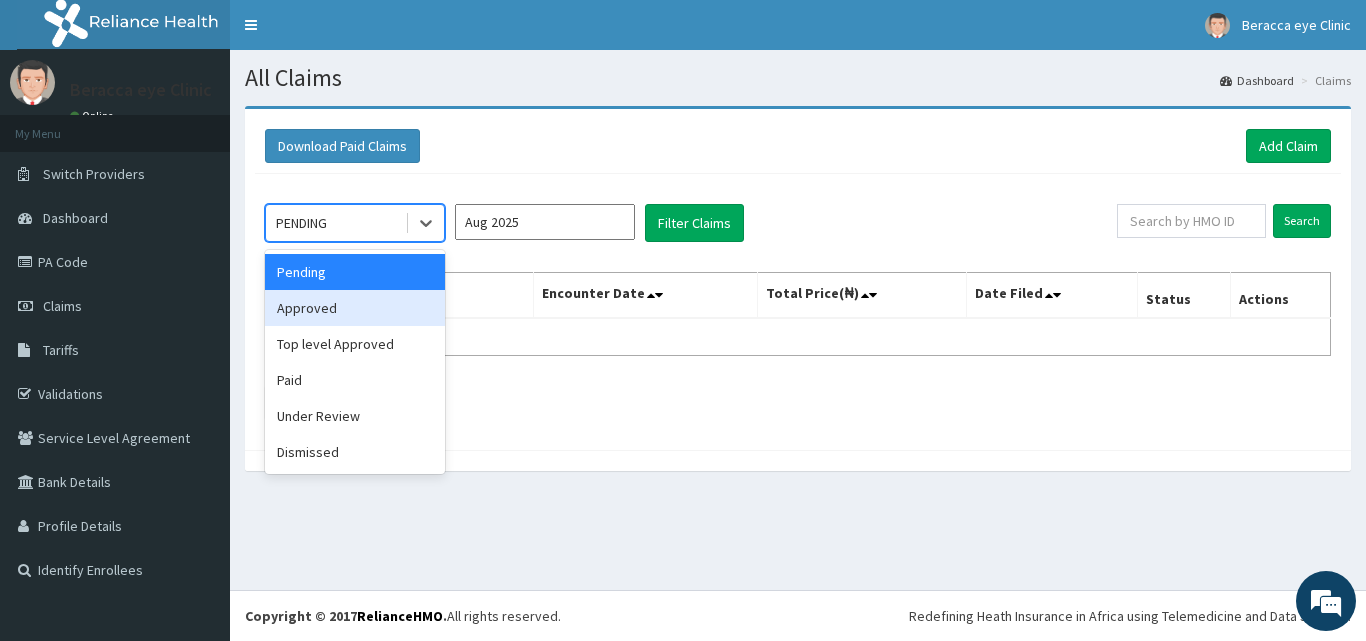 click on "Approved" at bounding box center (355, 308) 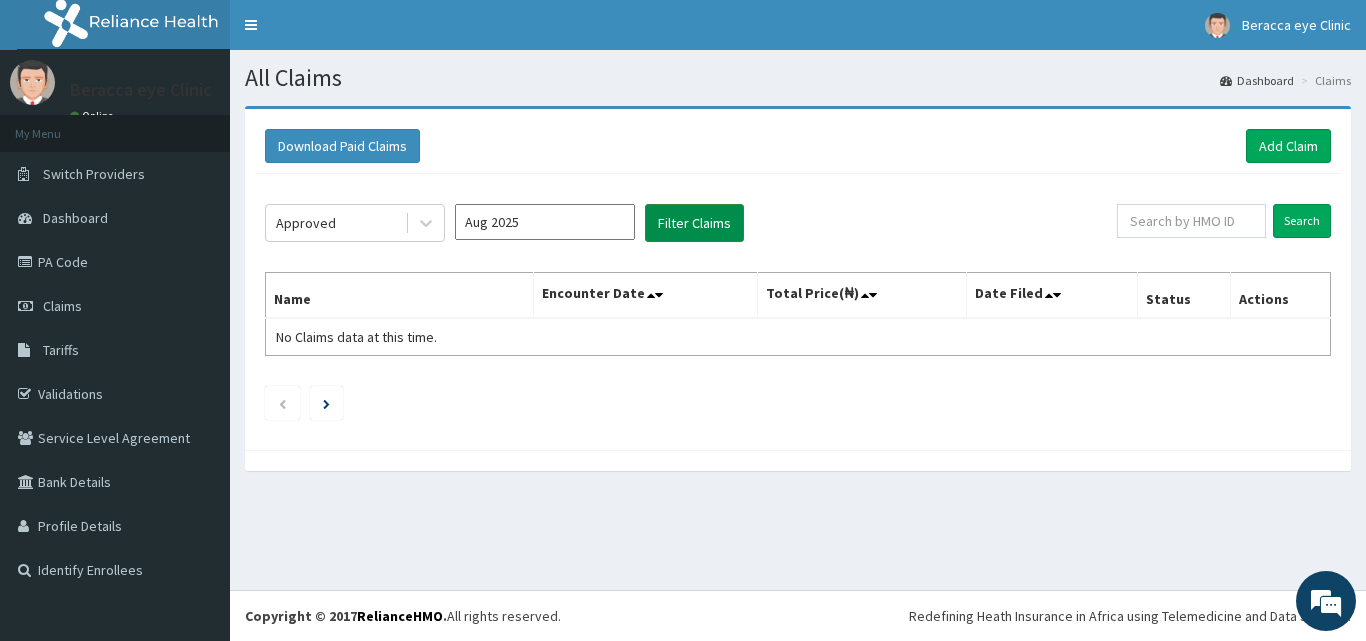 click on "Filter Claims" at bounding box center [694, 223] 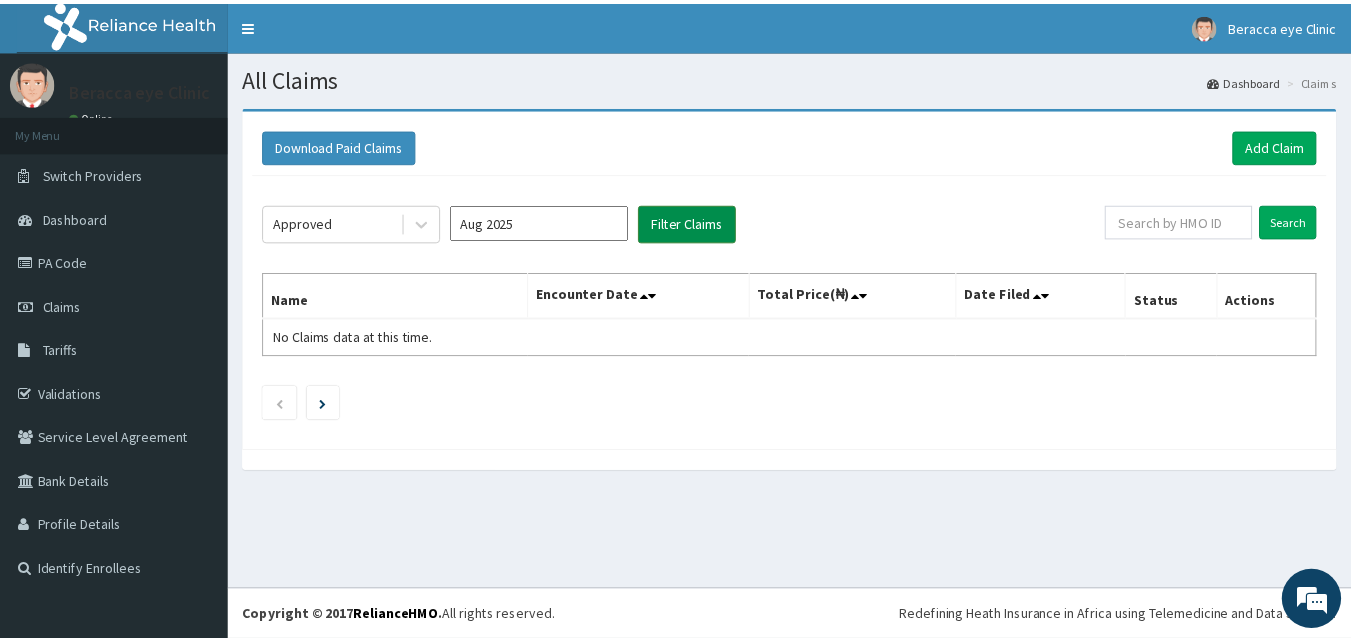 scroll, scrollTop: 0, scrollLeft: 0, axis: both 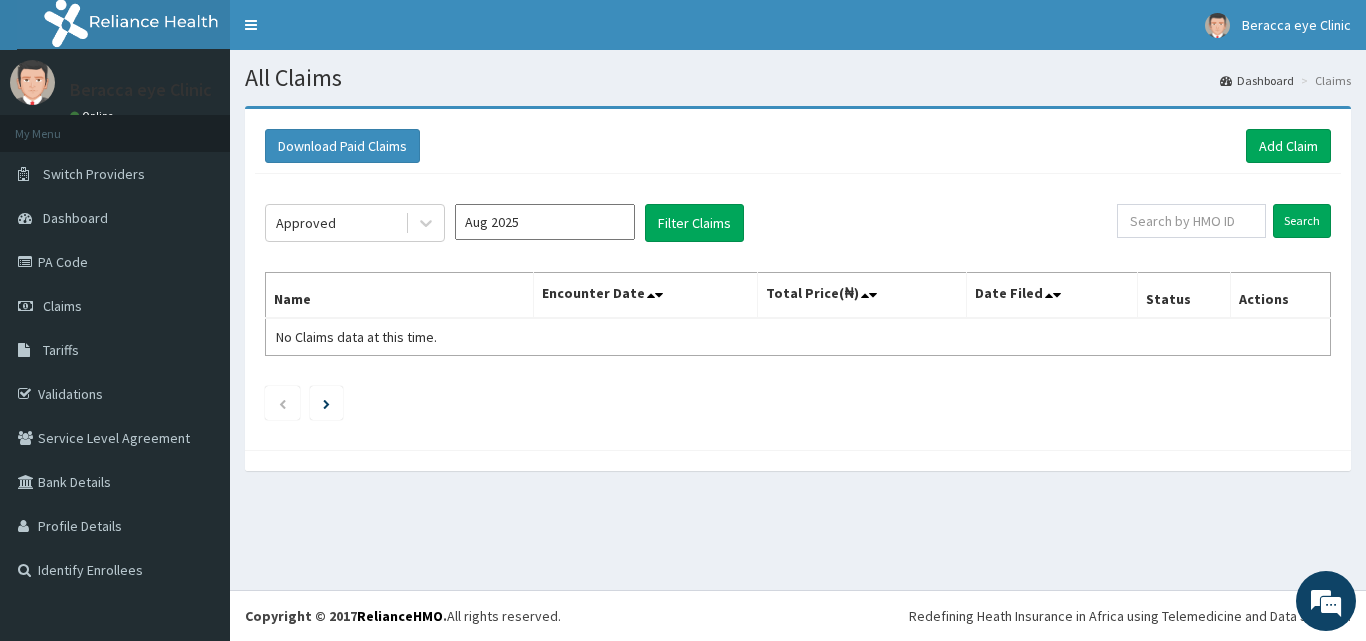 click on "Aug 2025" at bounding box center (545, 222) 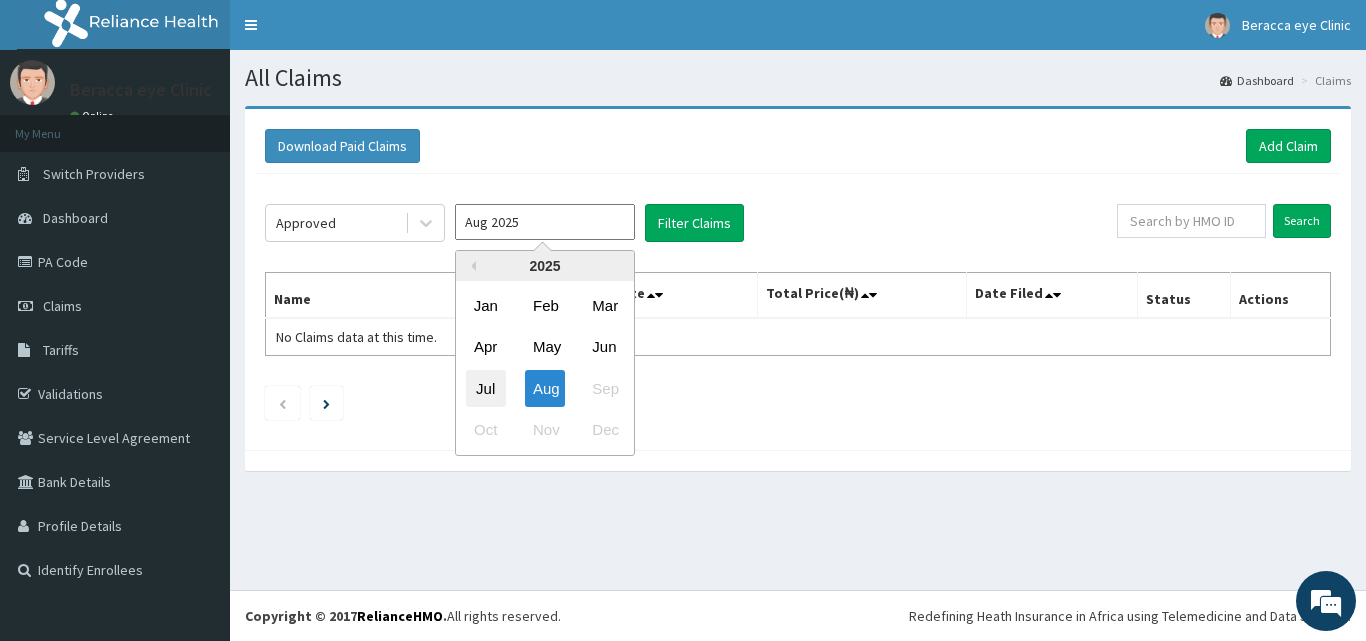 click on "Jul" at bounding box center (486, 388) 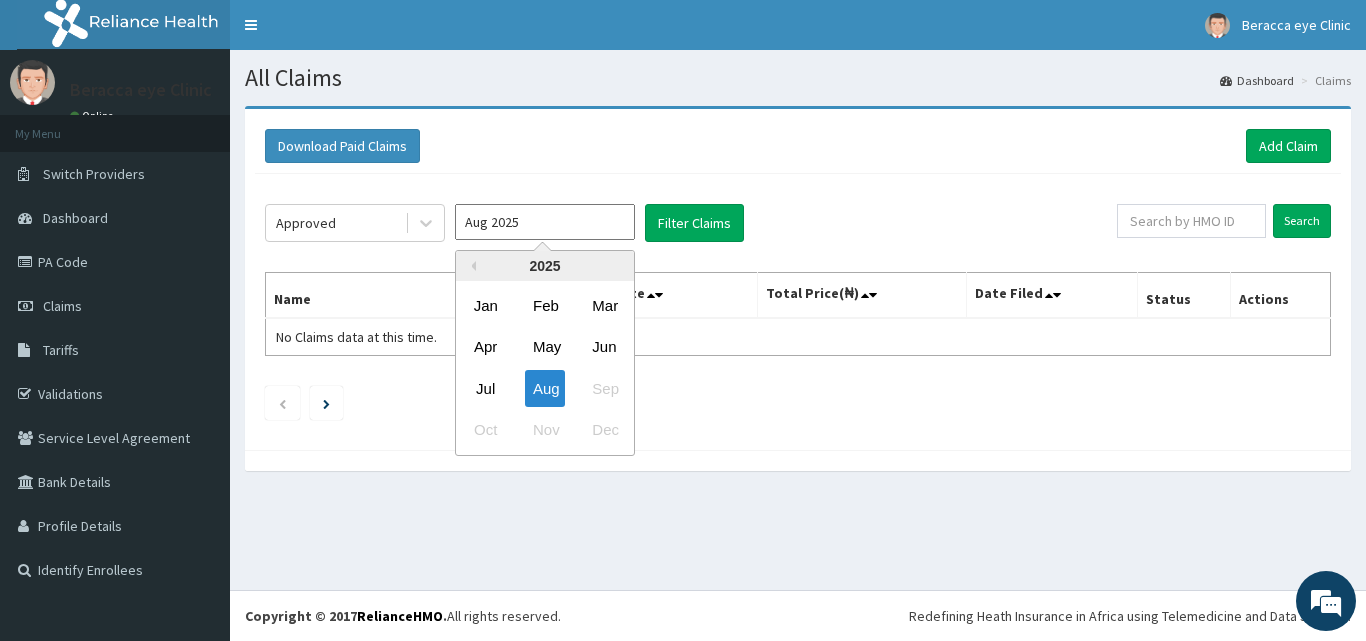 type on "Jul 2025" 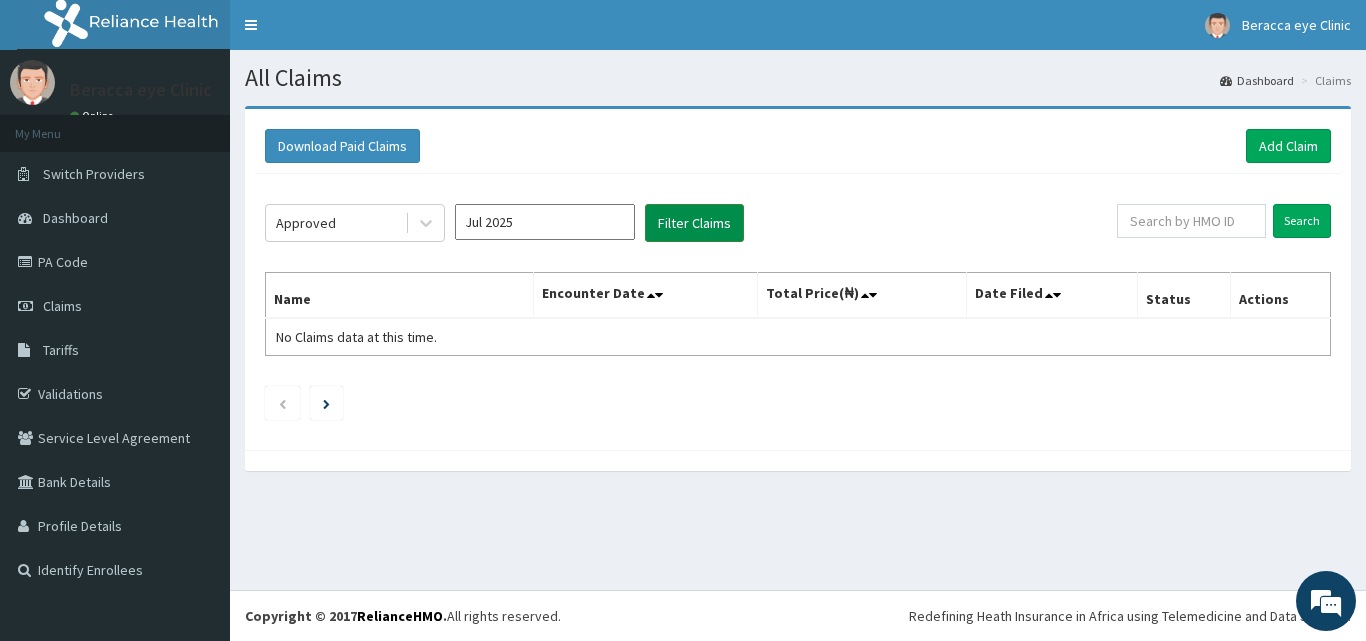 click on "Filter Claims" at bounding box center (694, 223) 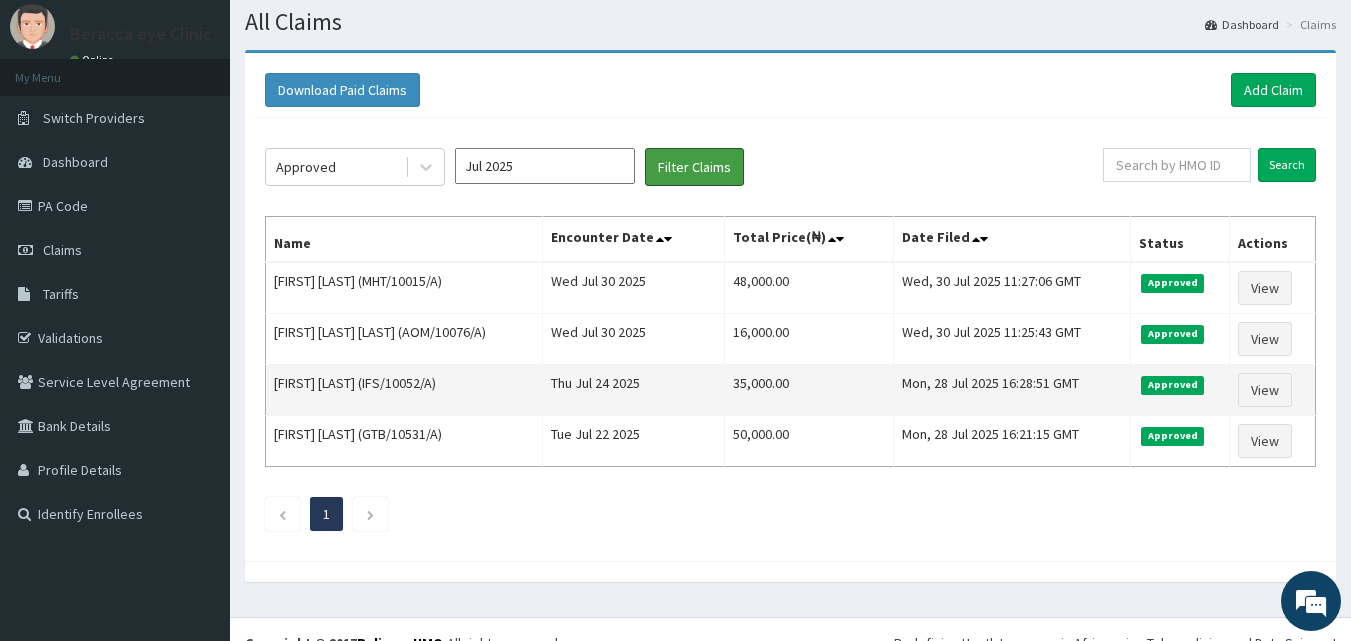 scroll, scrollTop: 83, scrollLeft: 0, axis: vertical 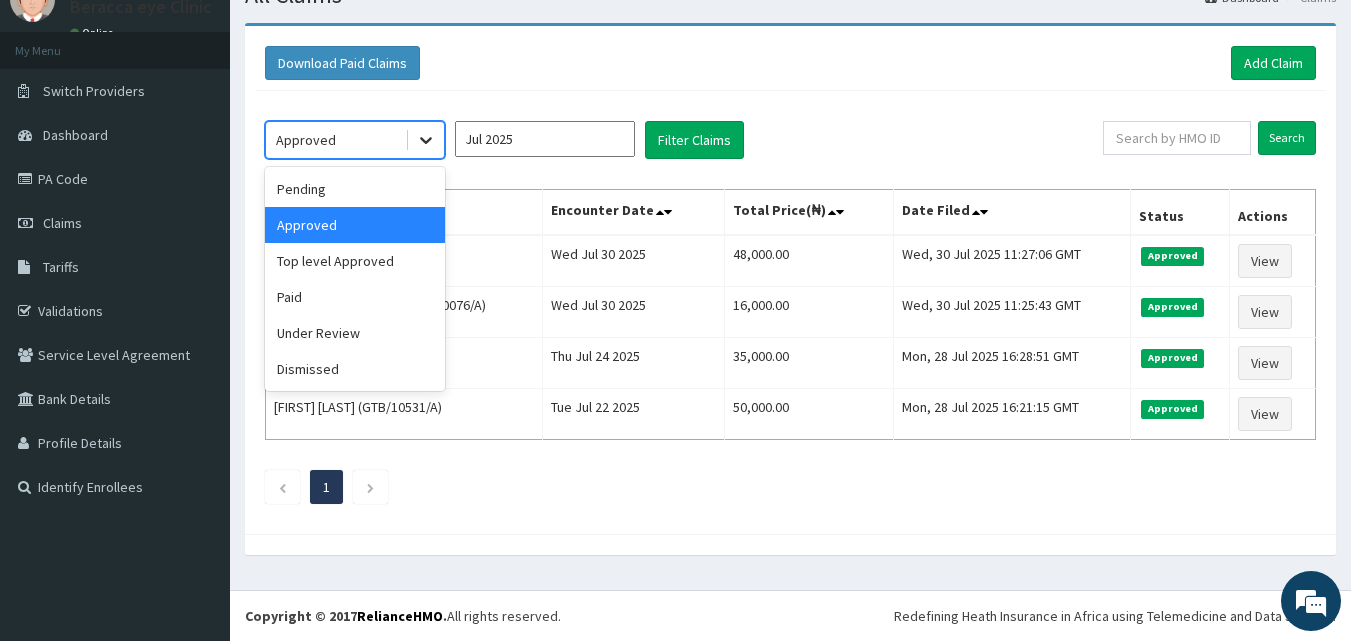 click 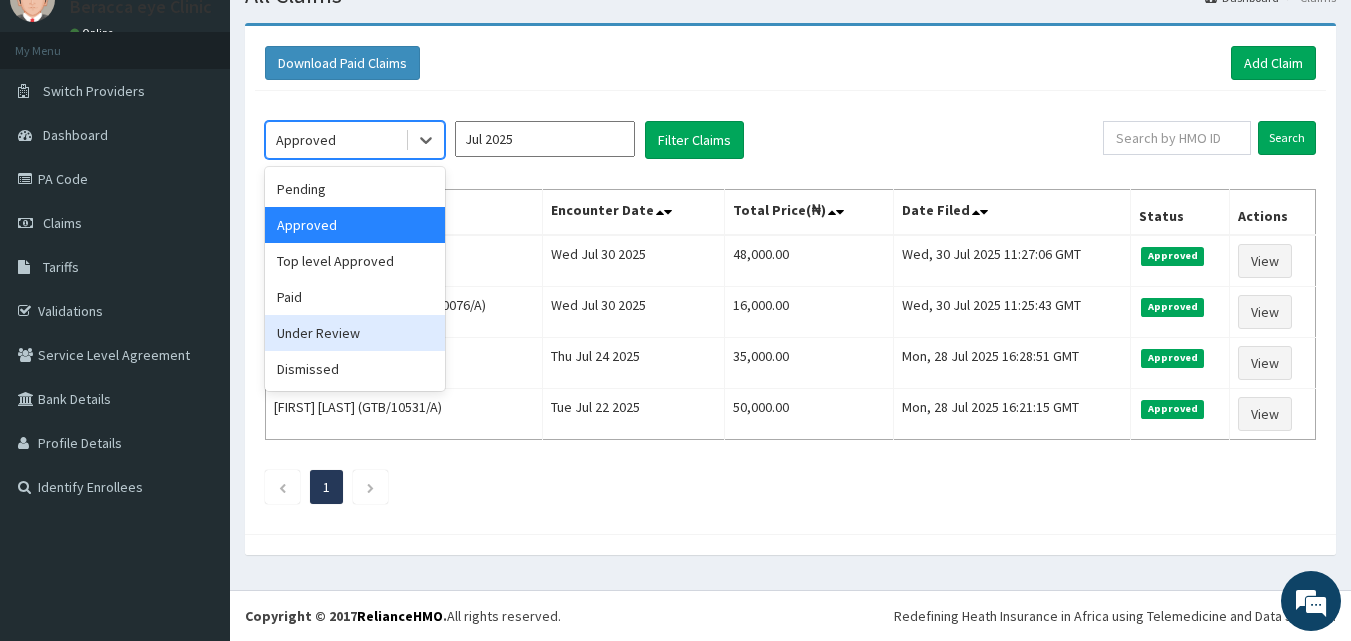 click on "Under Review" at bounding box center [355, 333] 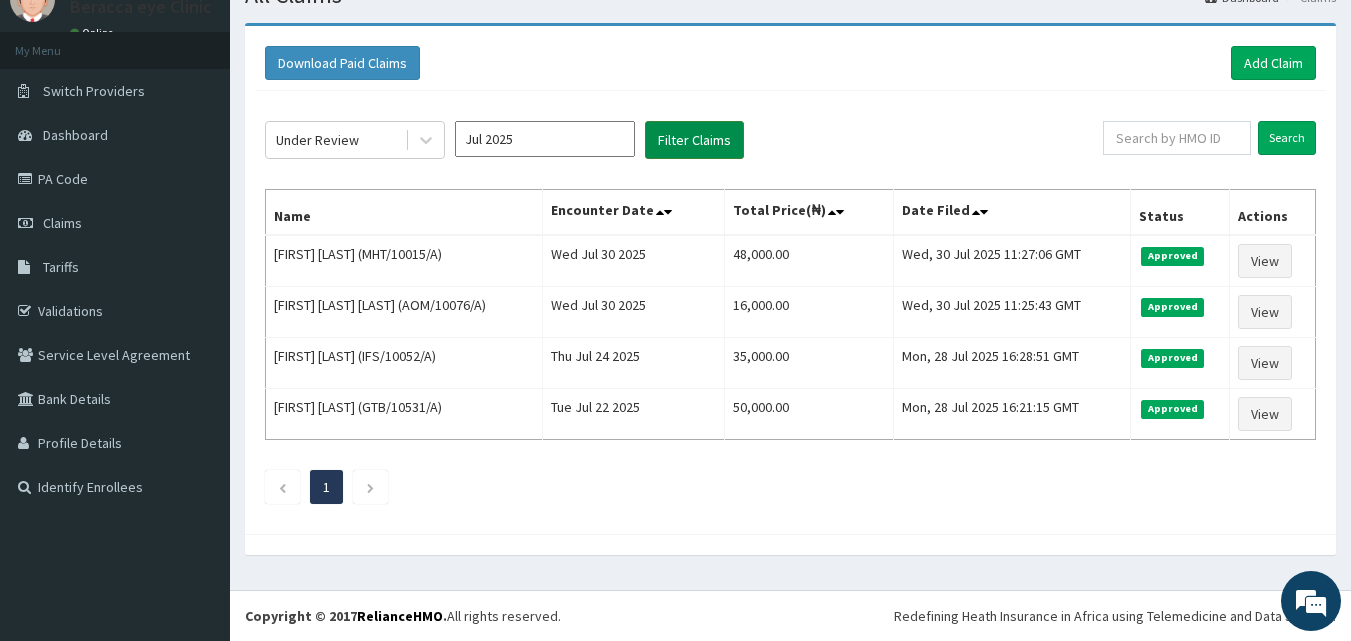 click on "Filter Claims" at bounding box center [694, 140] 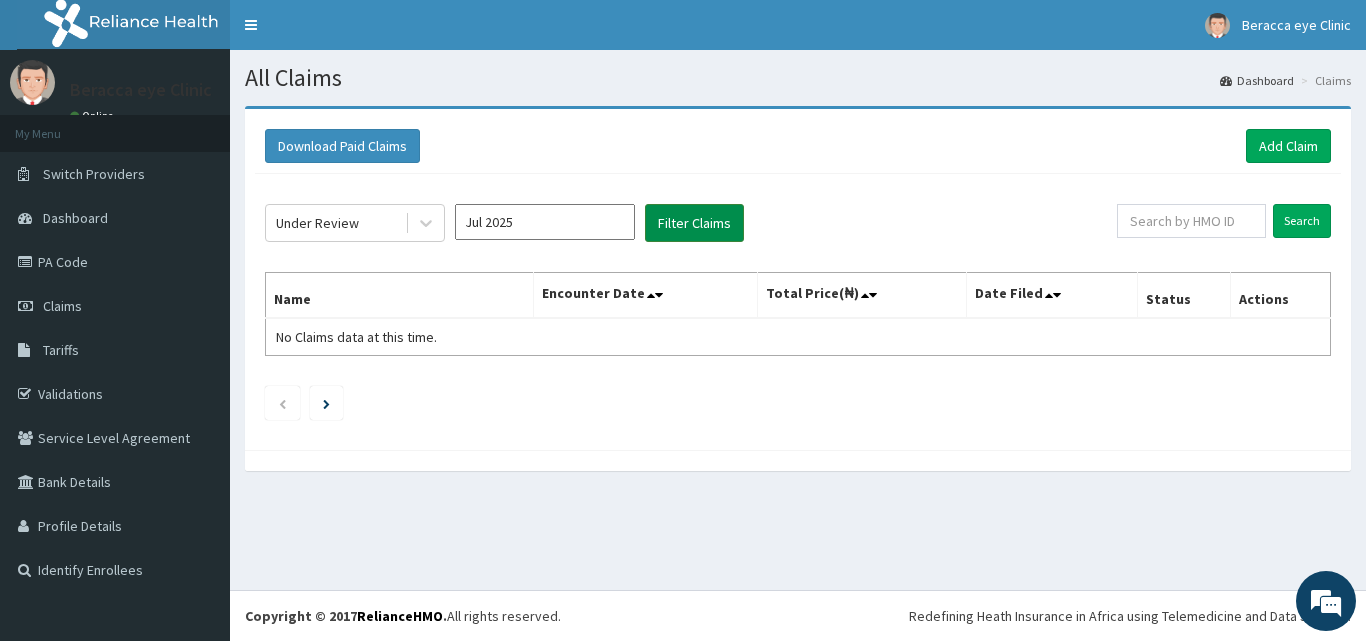 click on "Filter Claims" at bounding box center (694, 223) 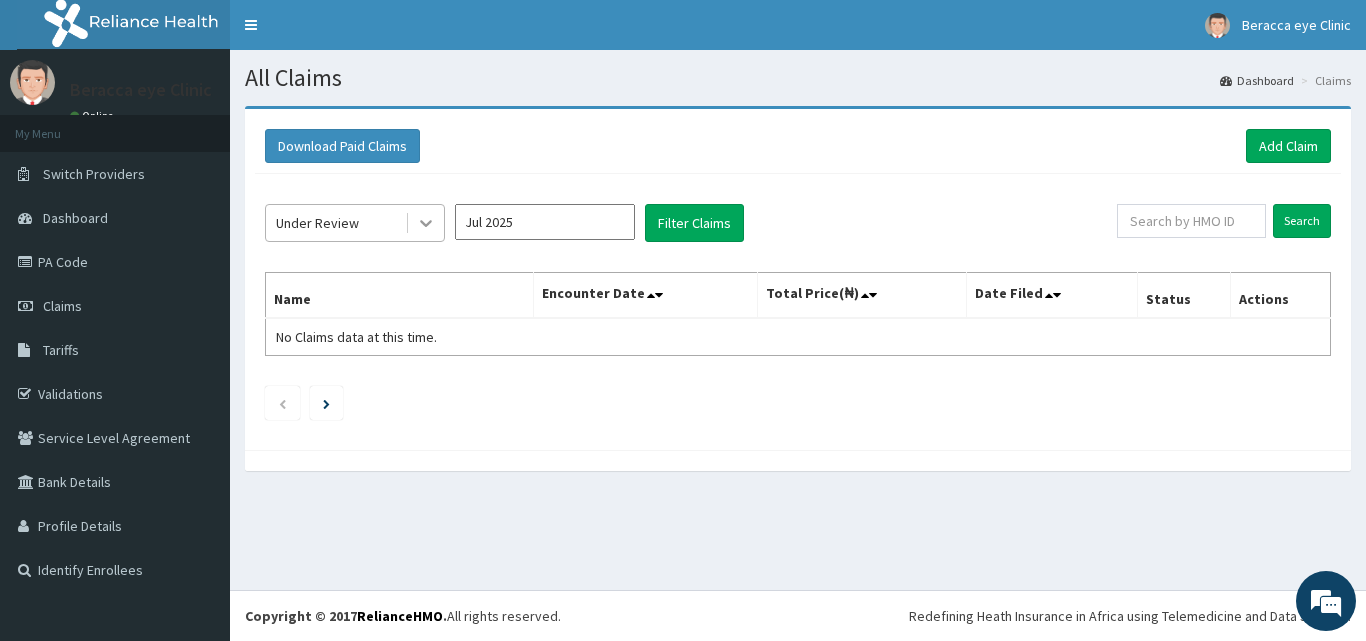 click 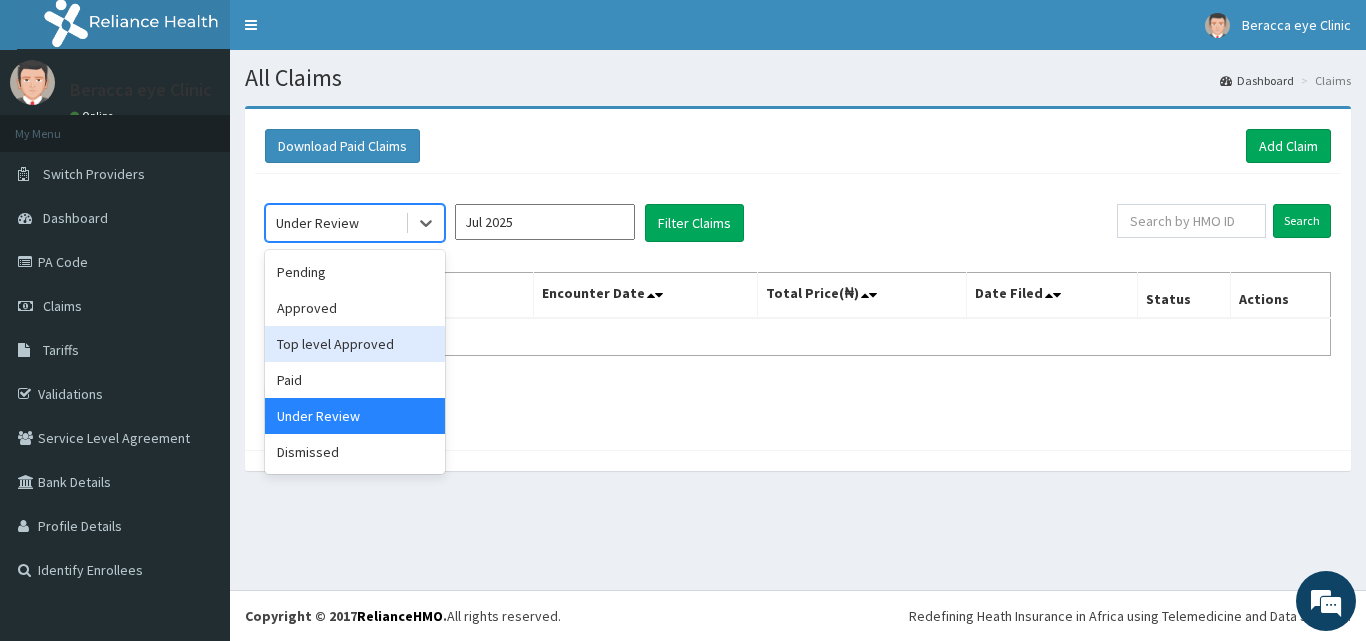 click on "Top level Approved" at bounding box center [355, 344] 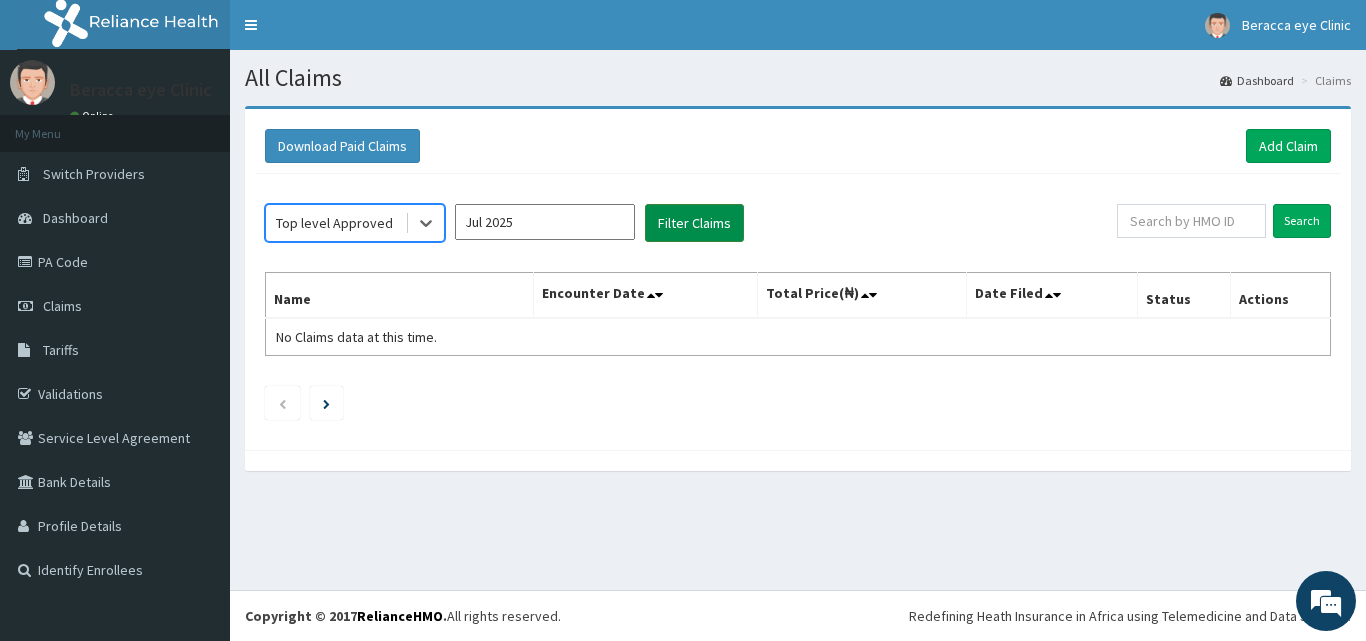 click on "Filter Claims" at bounding box center [694, 223] 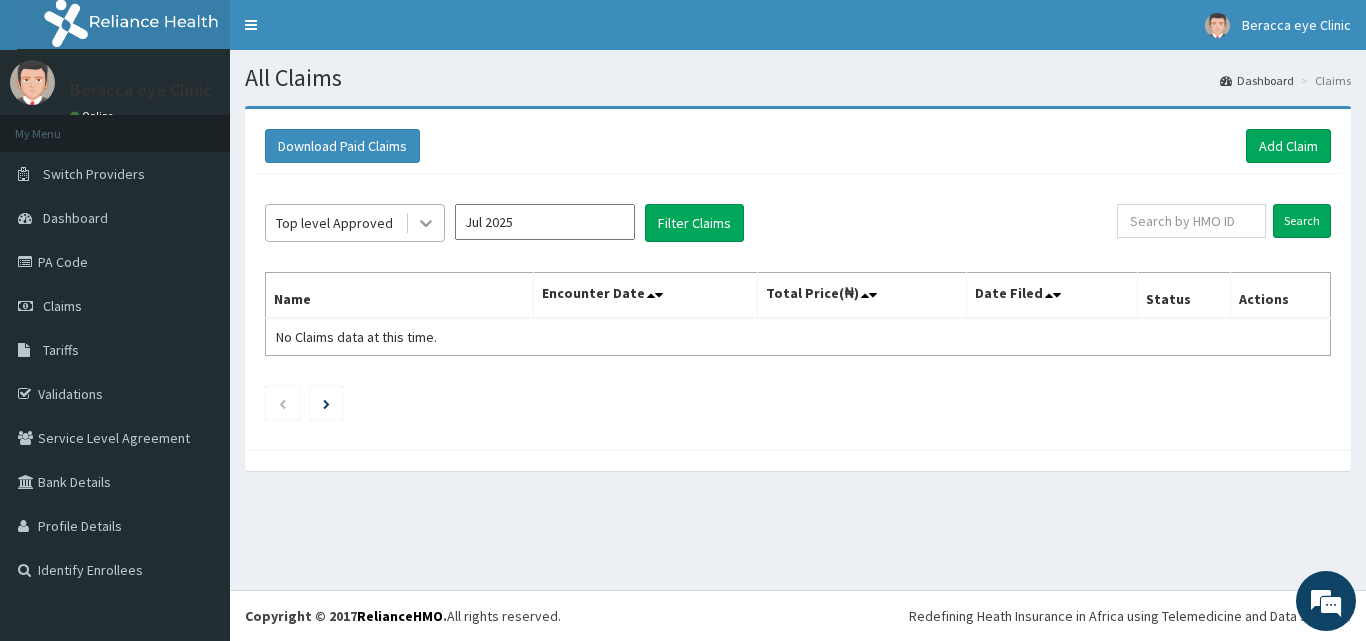 click at bounding box center (426, 223) 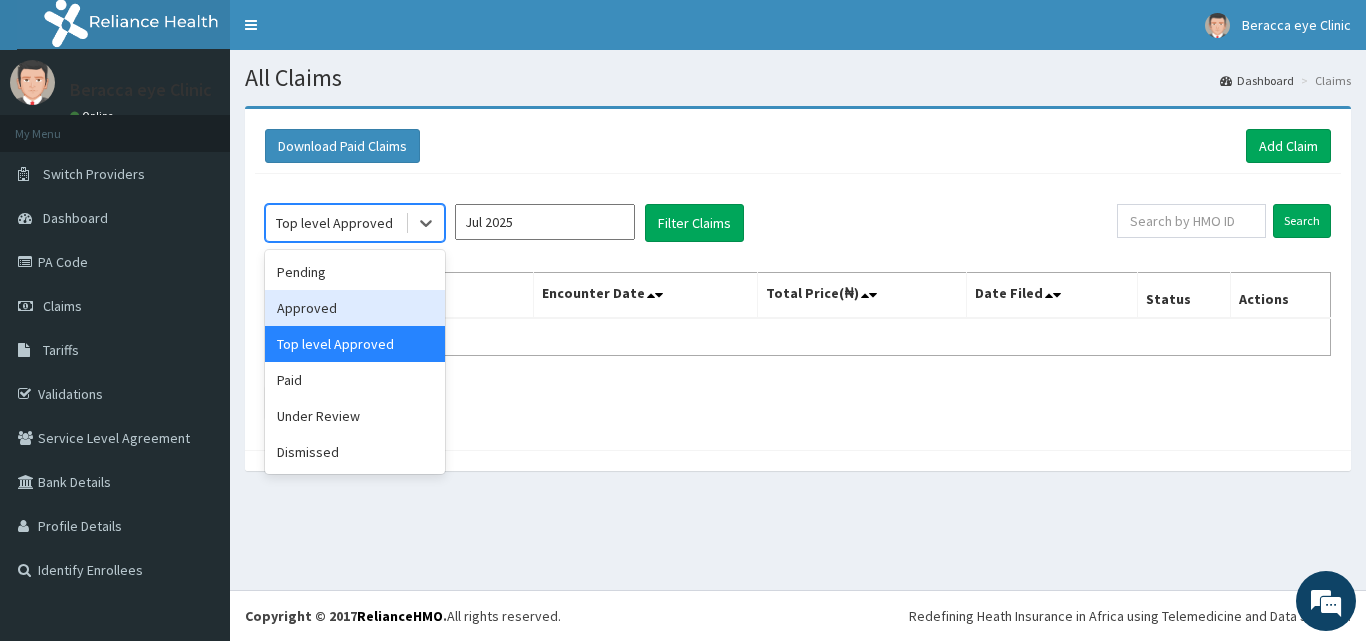 click on "Approved" at bounding box center (355, 308) 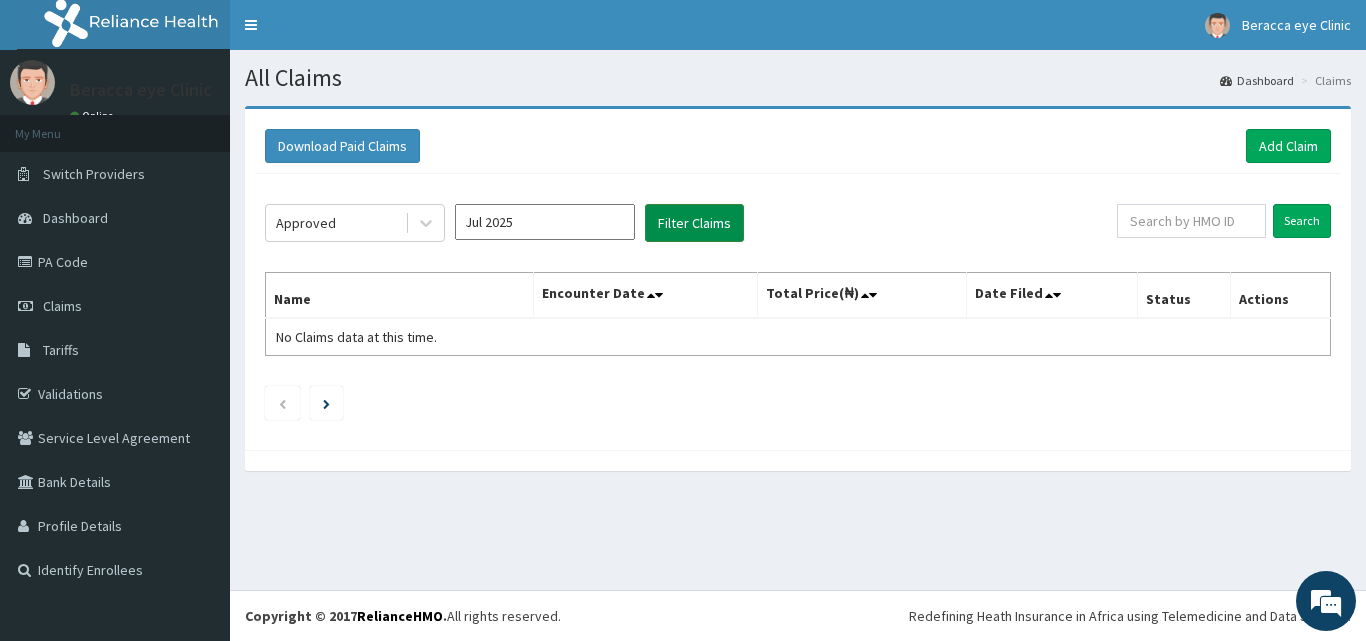 click on "Filter Claims" at bounding box center [694, 223] 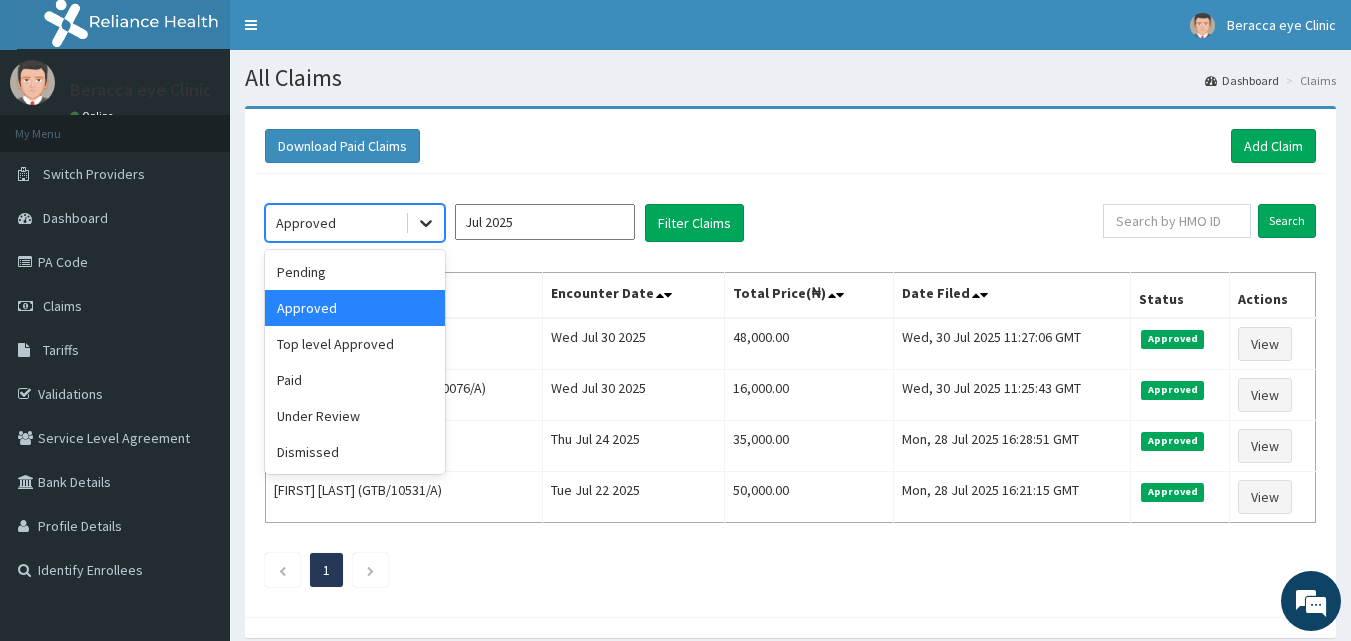 click 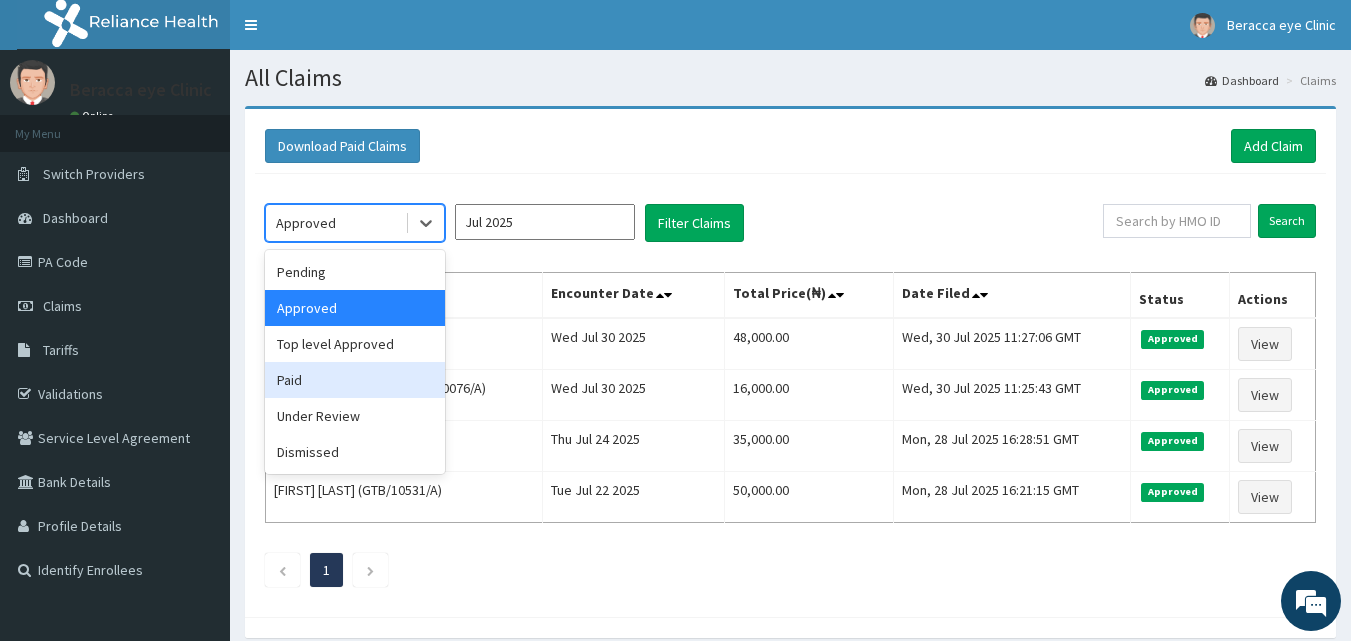 click on "Paid" at bounding box center [355, 380] 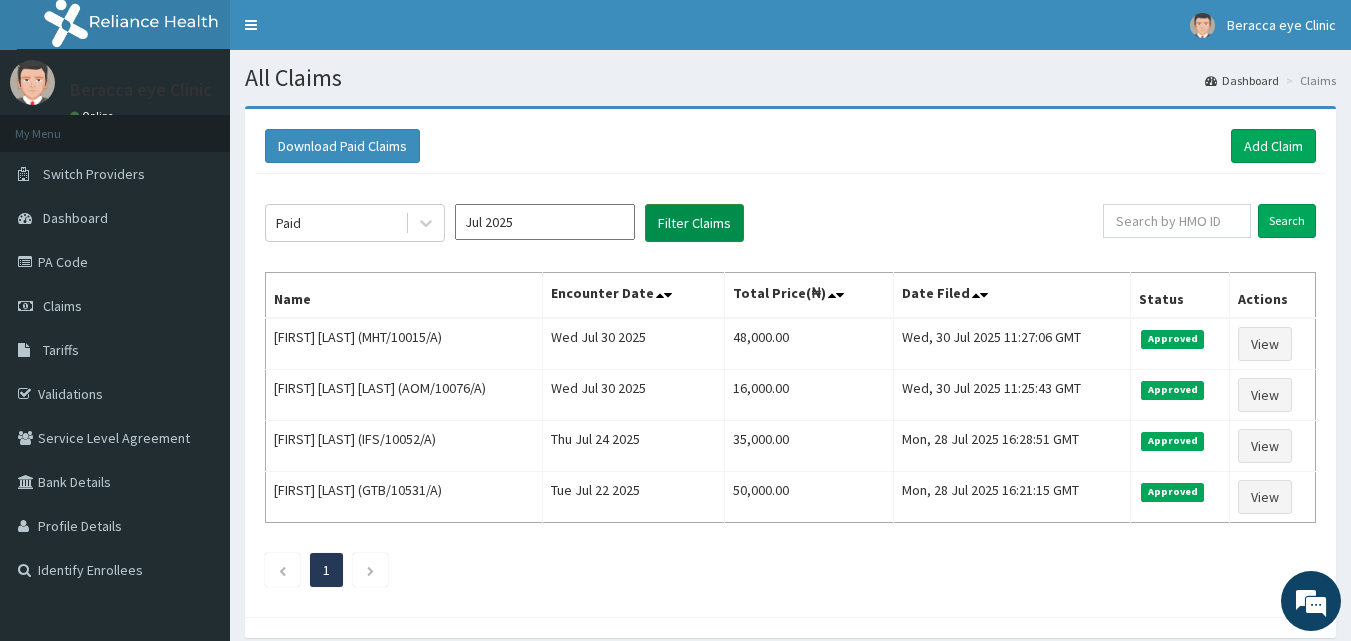 click on "Filter Claims" at bounding box center [694, 223] 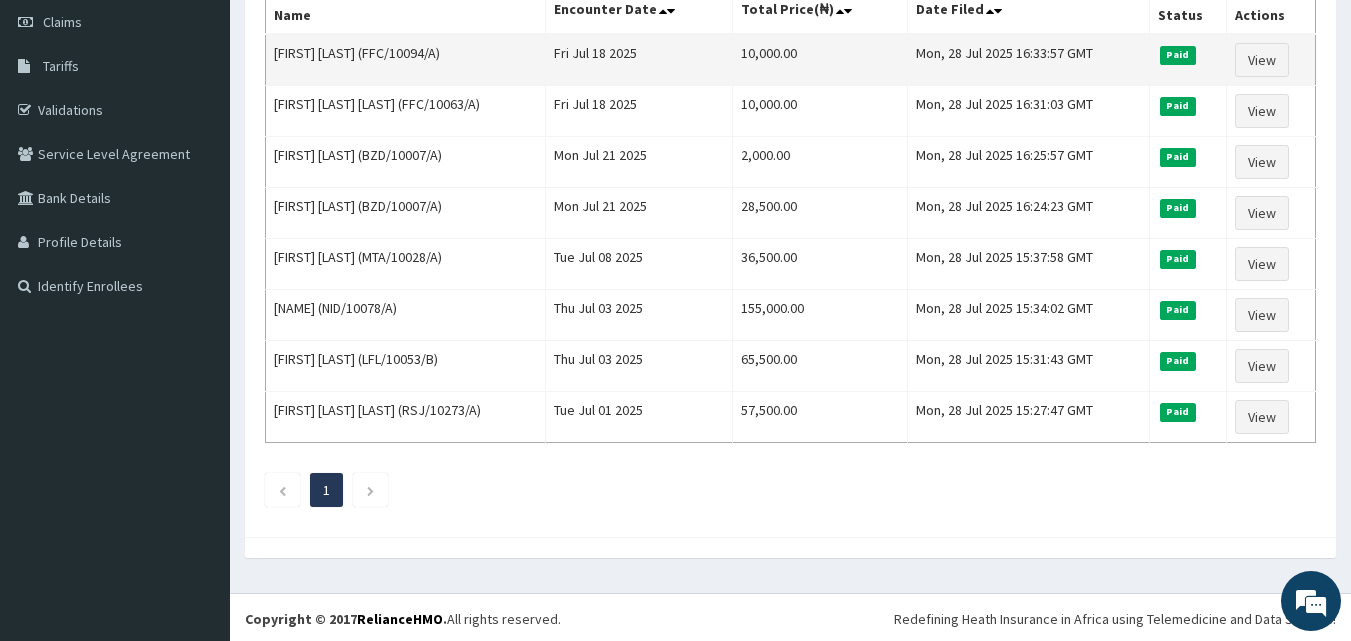scroll, scrollTop: 287, scrollLeft: 0, axis: vertical 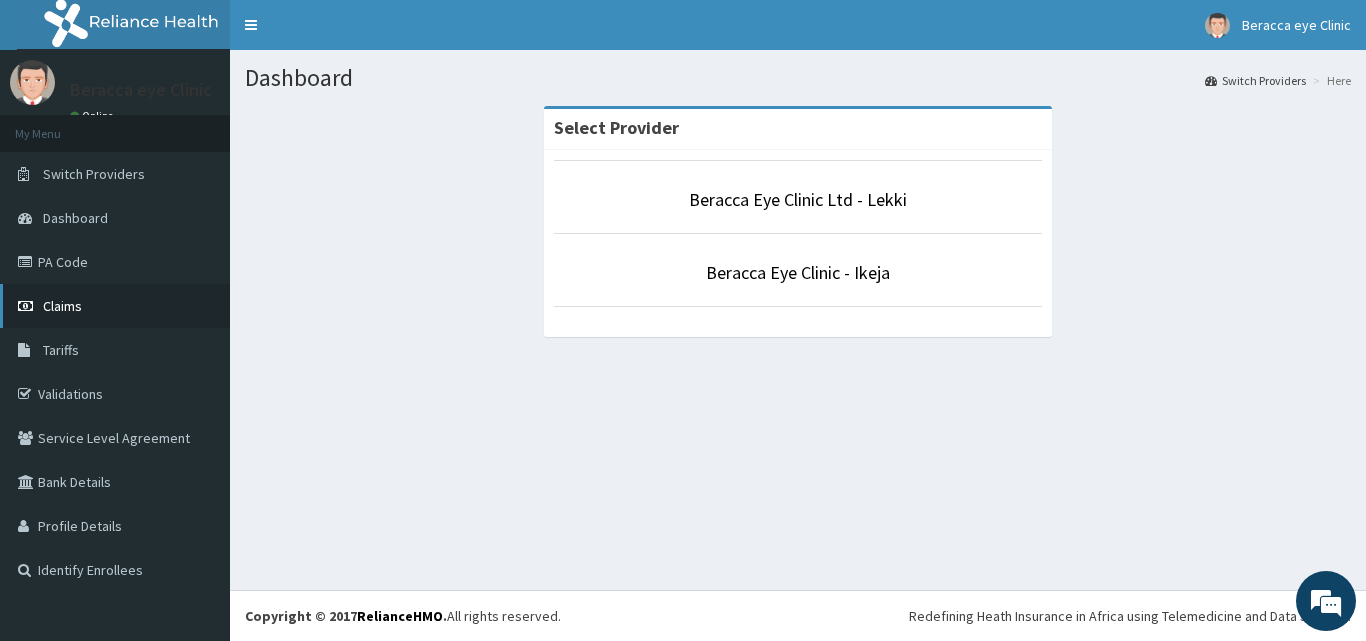 click on "Claims" at bounding box center [62, 306] 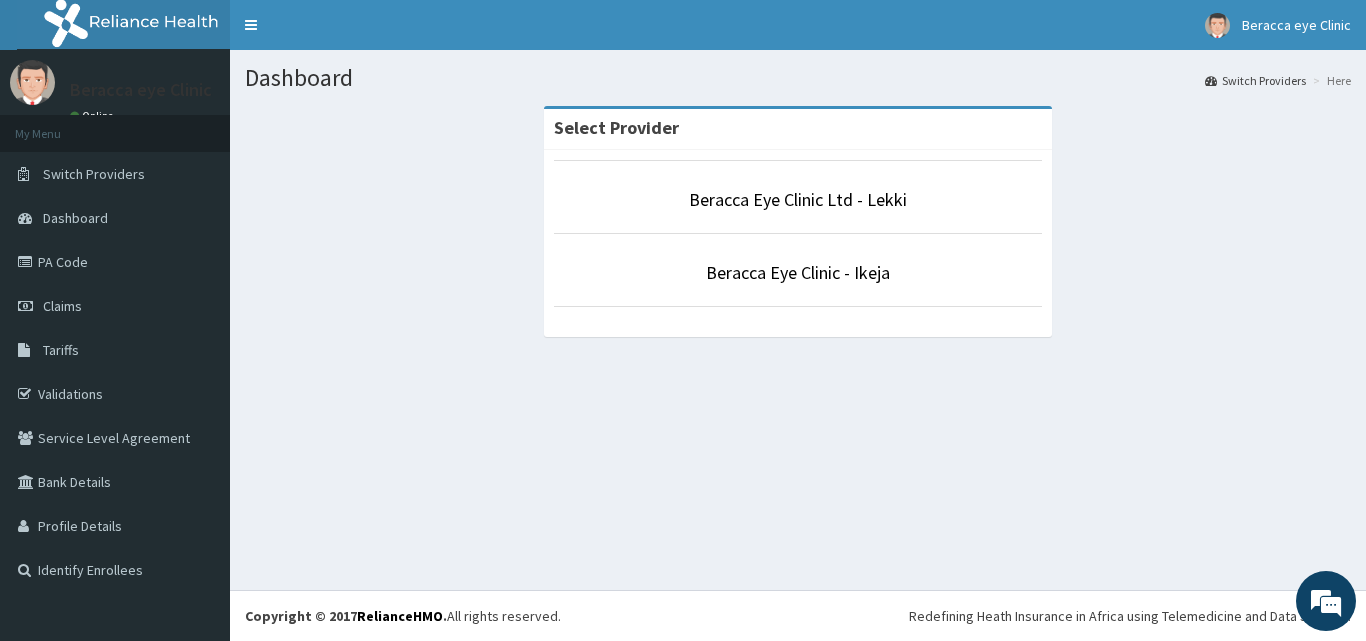 scroll, scrollTop: 0, scrollLeft: 0, axis: both 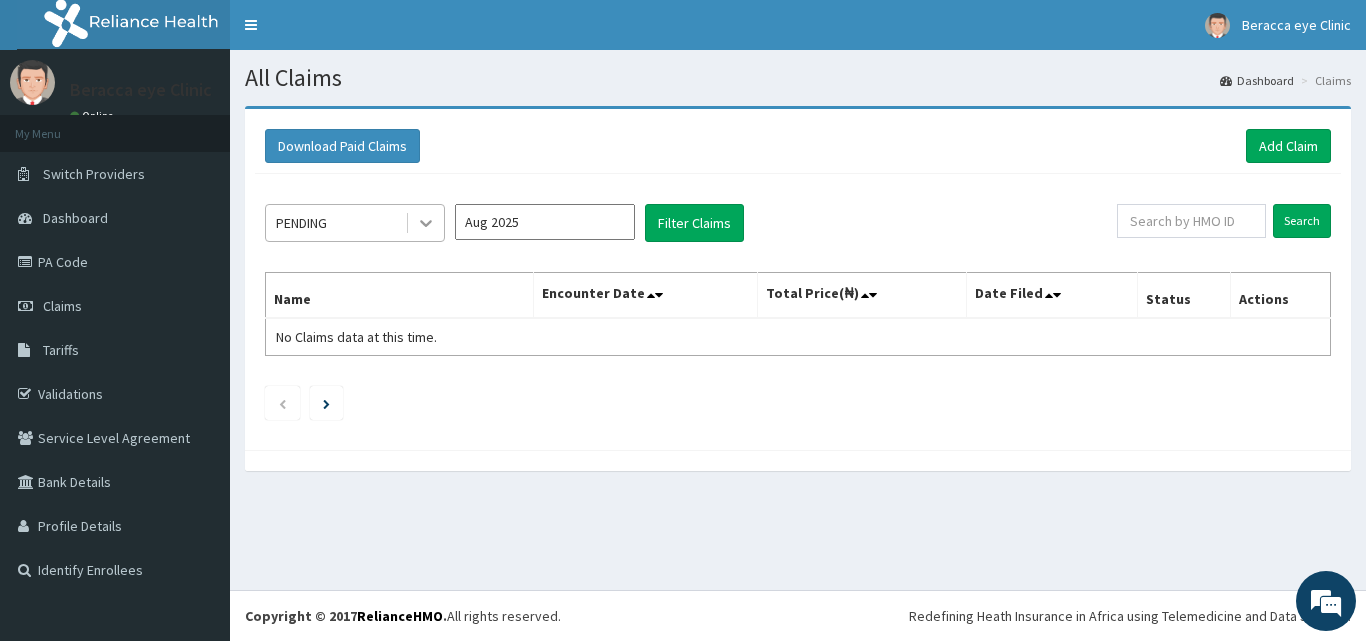 drag, startPoint x: 0, startPoint y: 0, endPoint x: 432, endPoint y: 221, distance: 485.24734 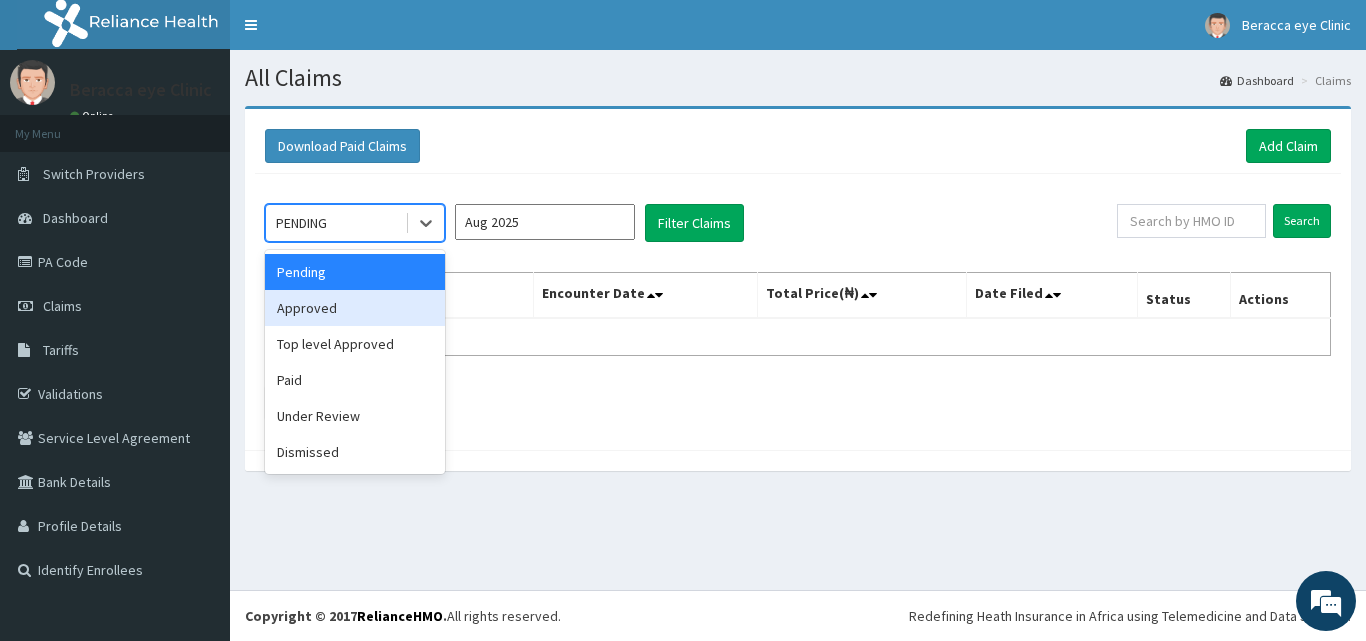 click on "Approved" at bounding box center [355, 308] 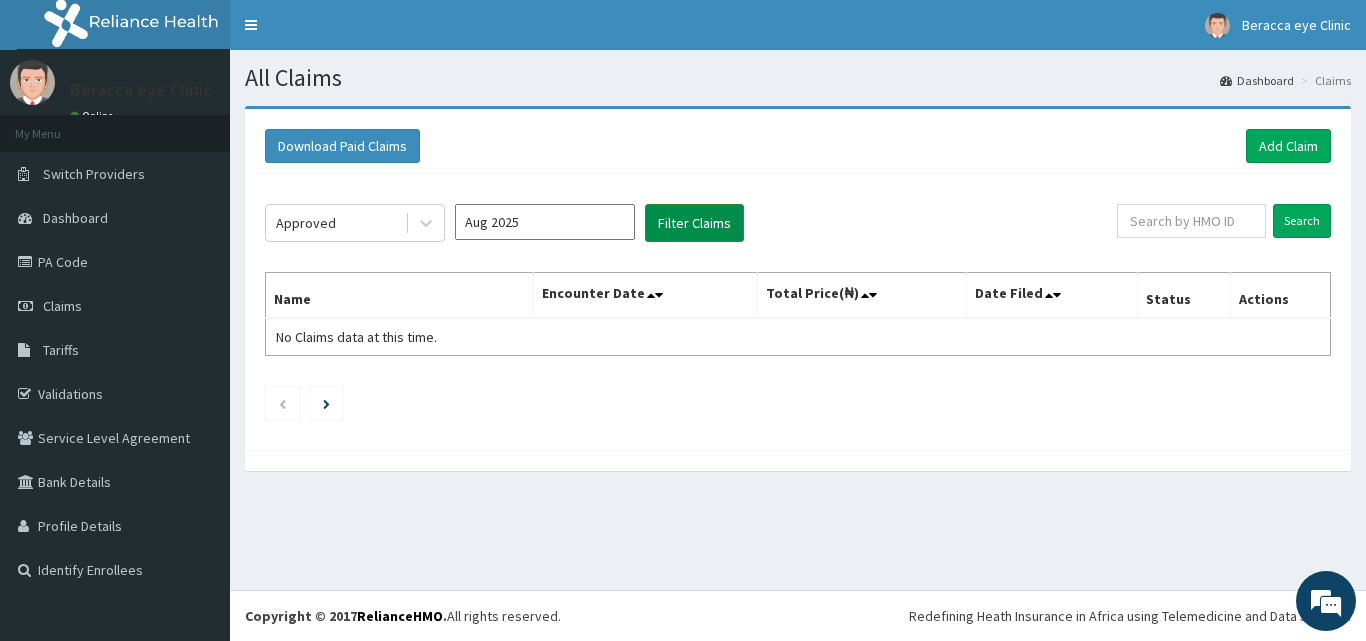 click on "Filter Claims" at bounding box center [694, 223] 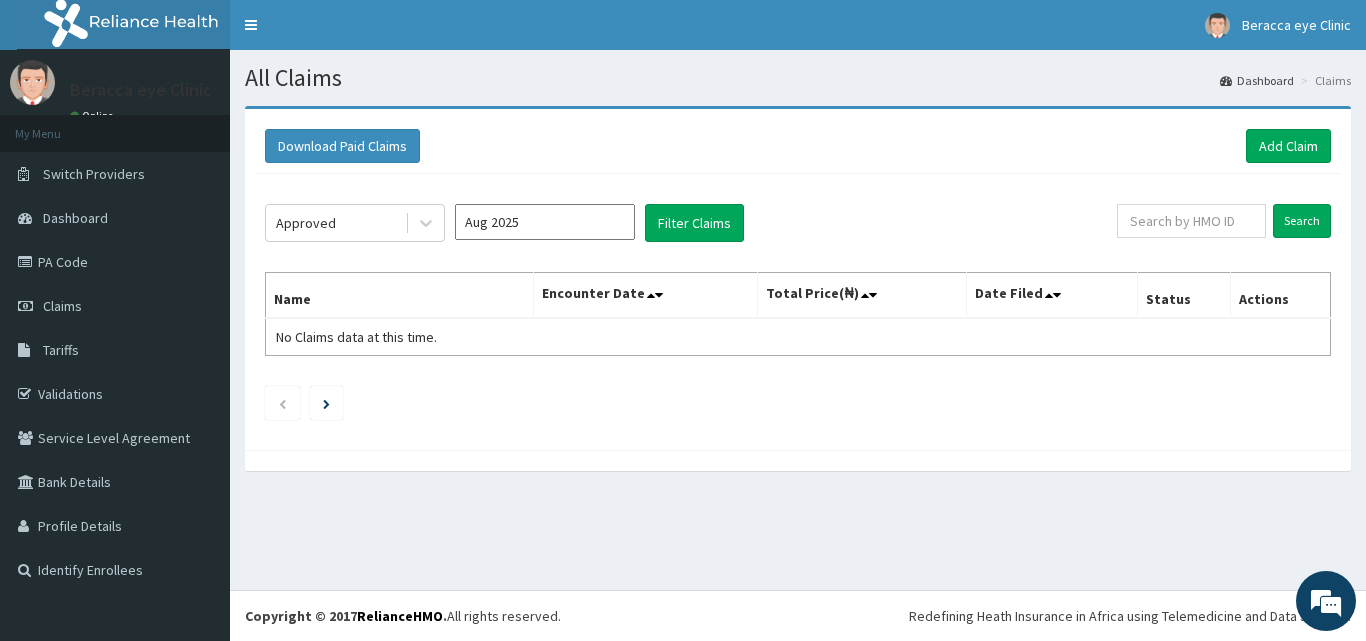 drag, startPoint x: 616, startPoint y: 218, endPoint x: 604, endPoint y: 230, distance: 16.970562 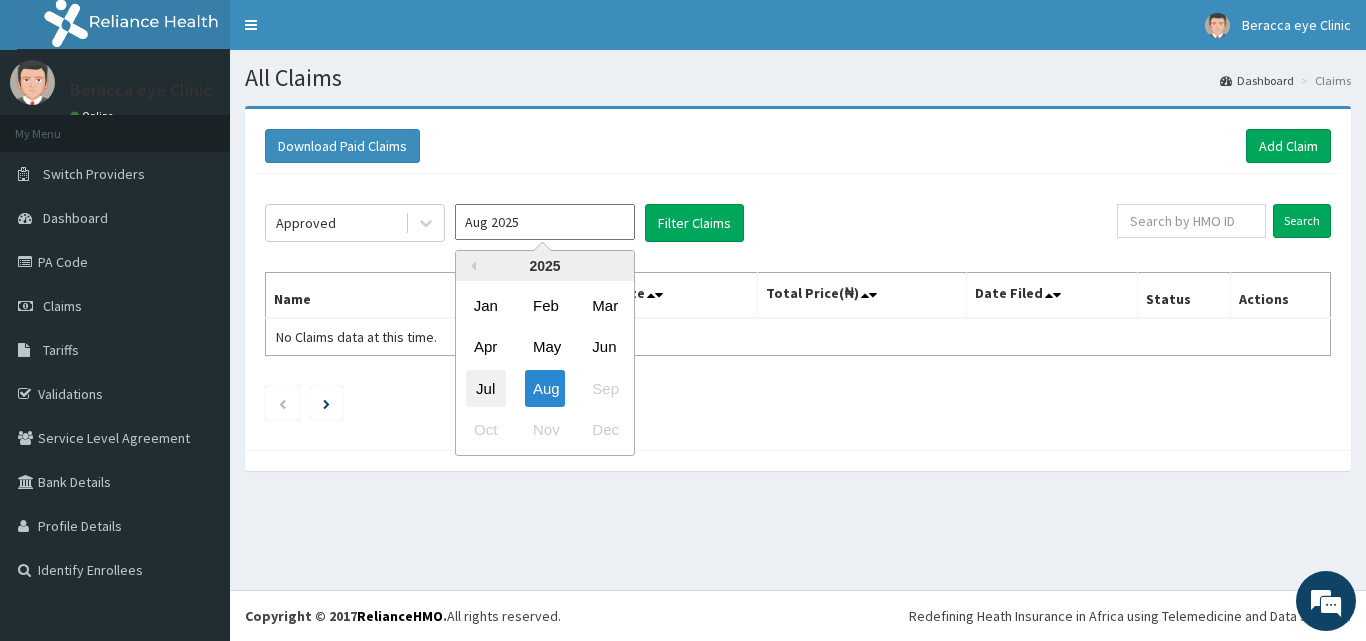 click on "Jul" at bounding box center [486, 388] 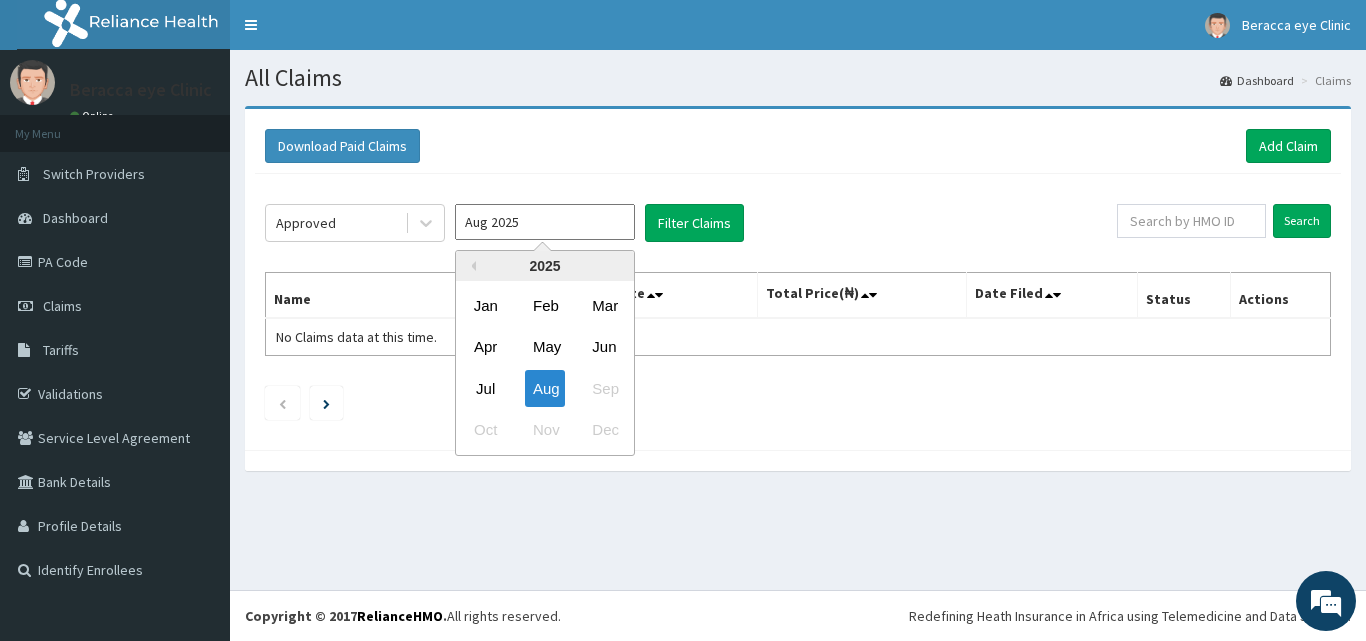 type on "Jul 2025" 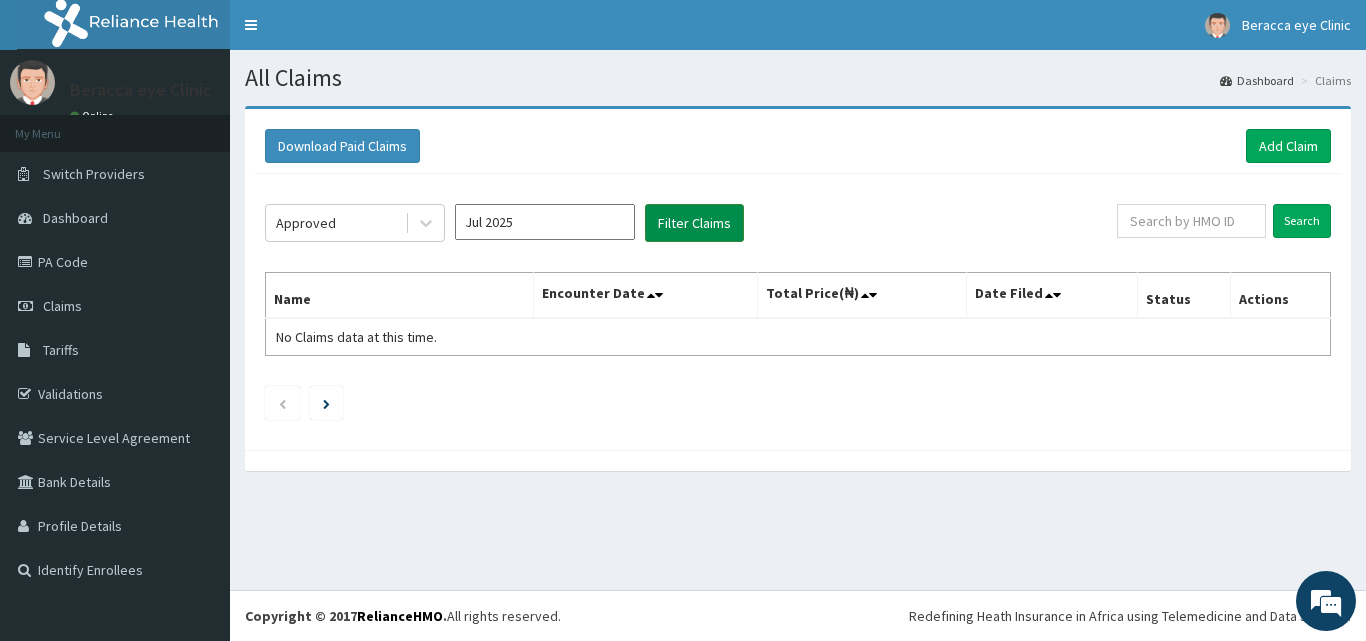 click on "Filter Claims" at bounding box center (694, 223) 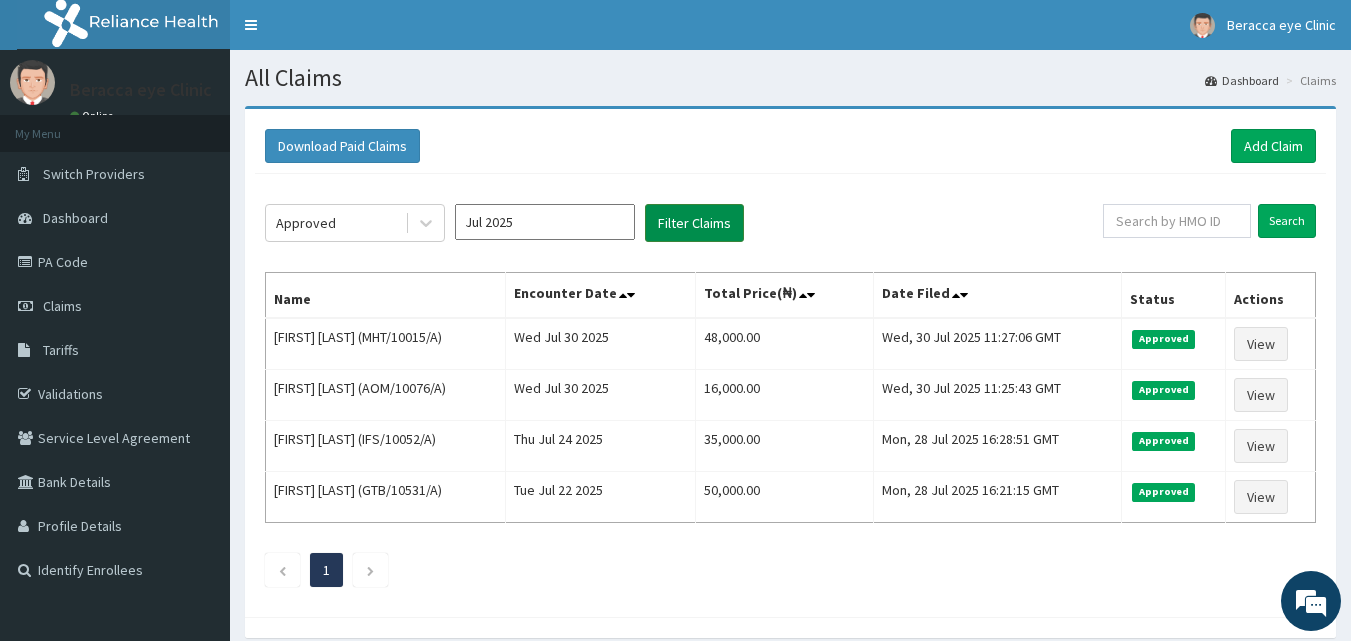 scroll, scrollTop: 0, scrollLeft: 0, axis: both 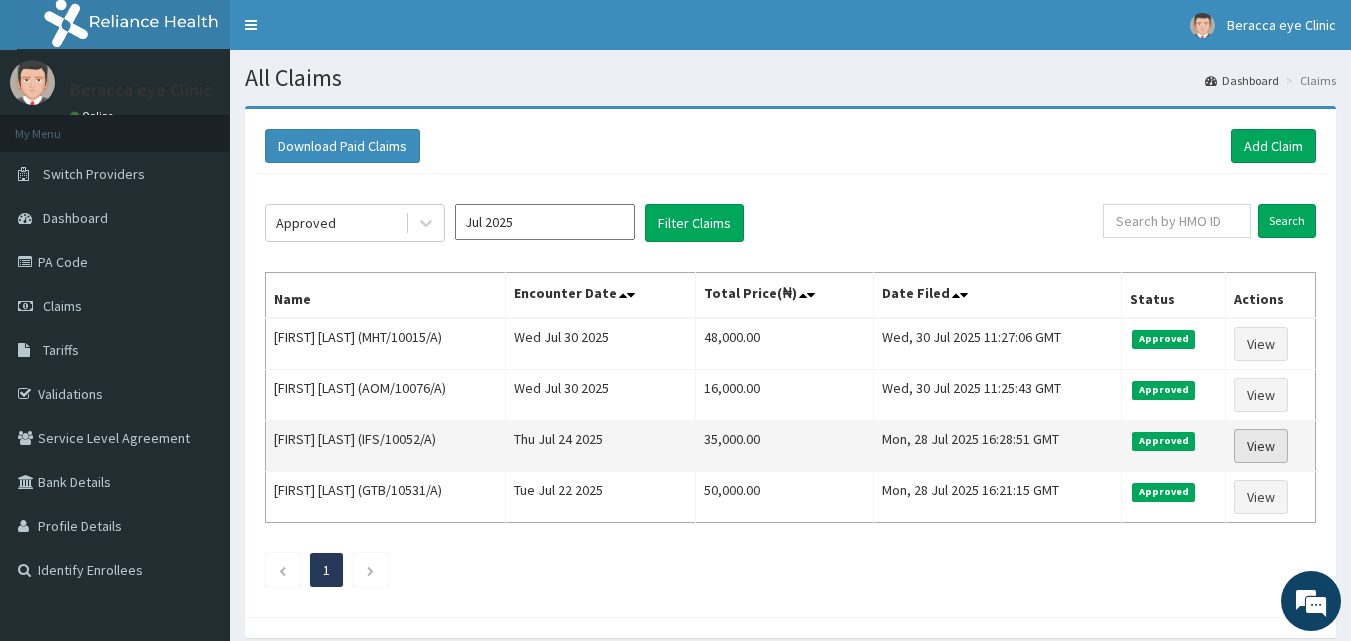 click on "View" at bounding box center (1261, 446) 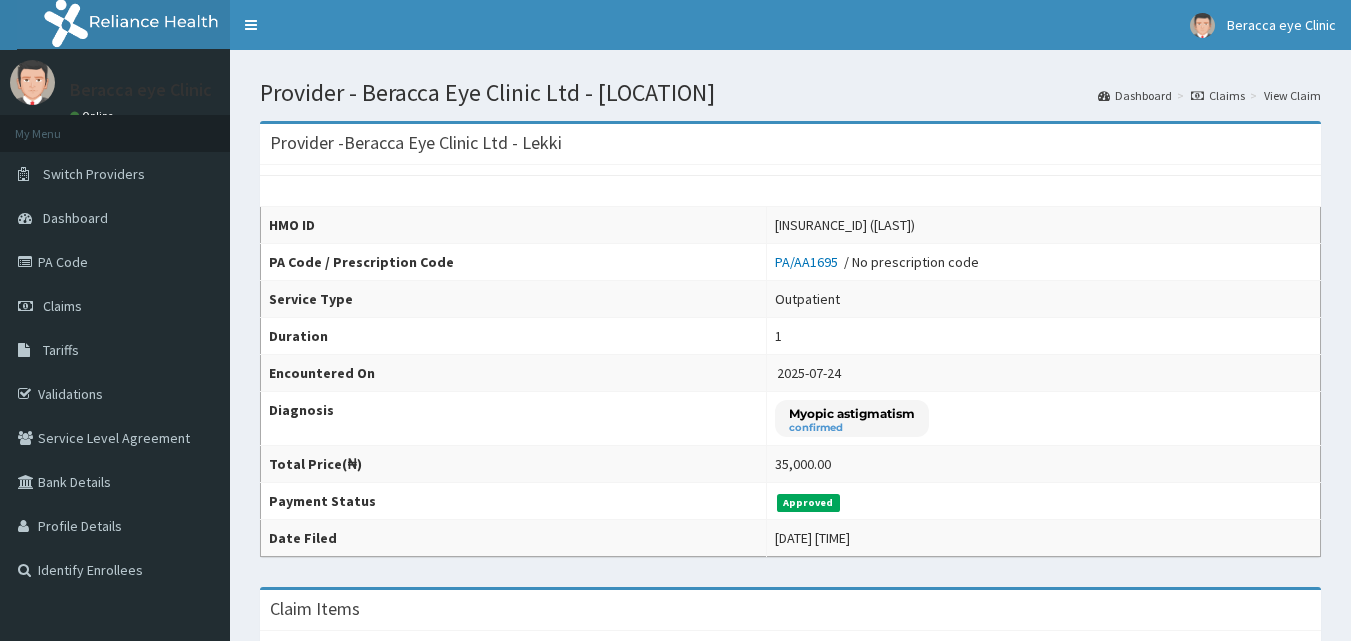 scroll, scrollTop: 0, scrollLeft: 0, axis: both 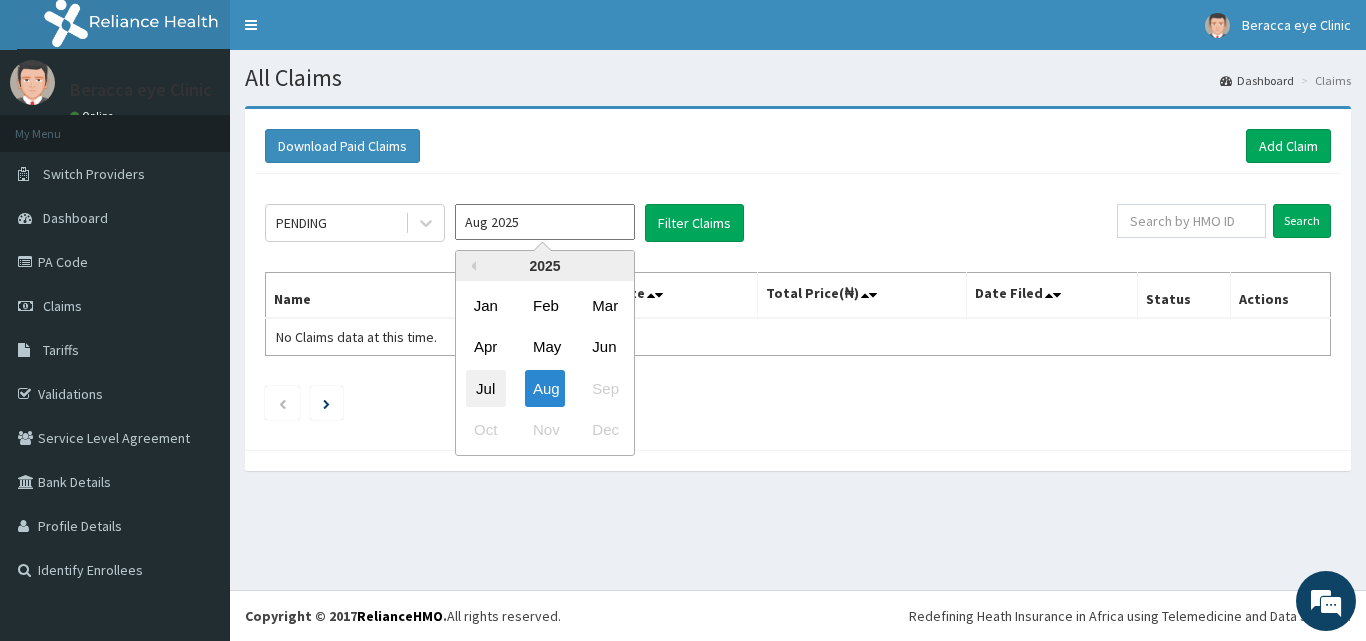 click on "Jul" at bounding box center [486, 388] 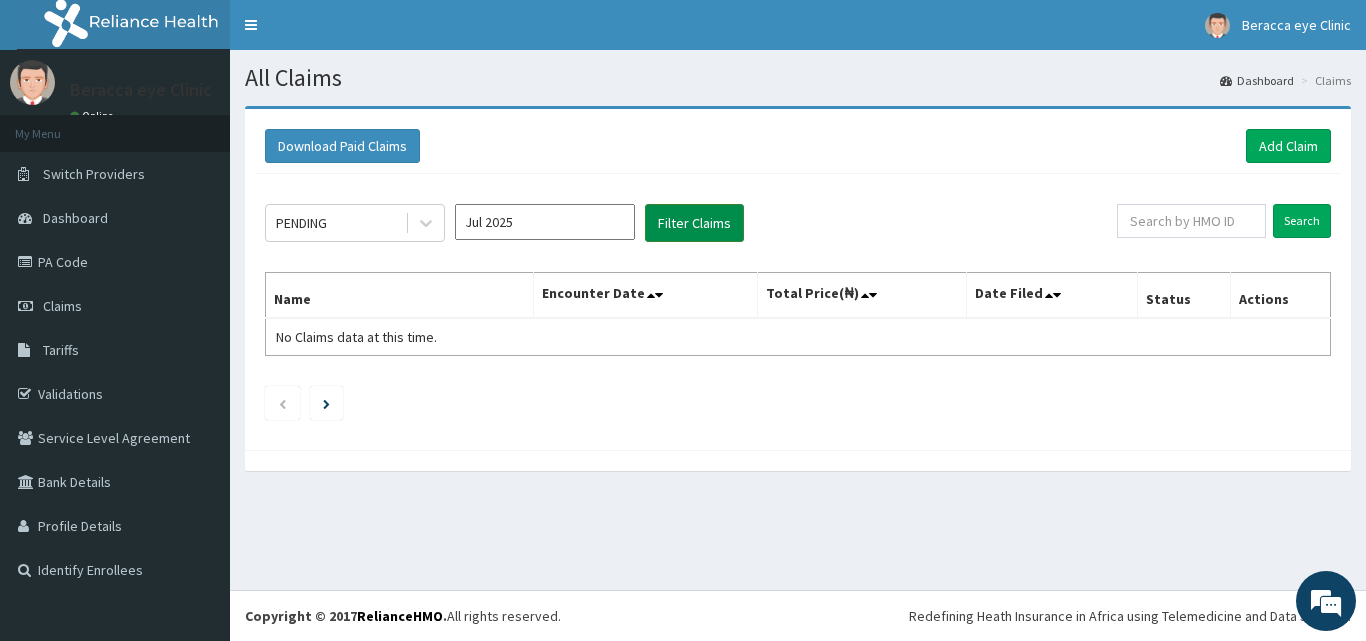 click on "Filter Claims" at bounding box center [694, 223] 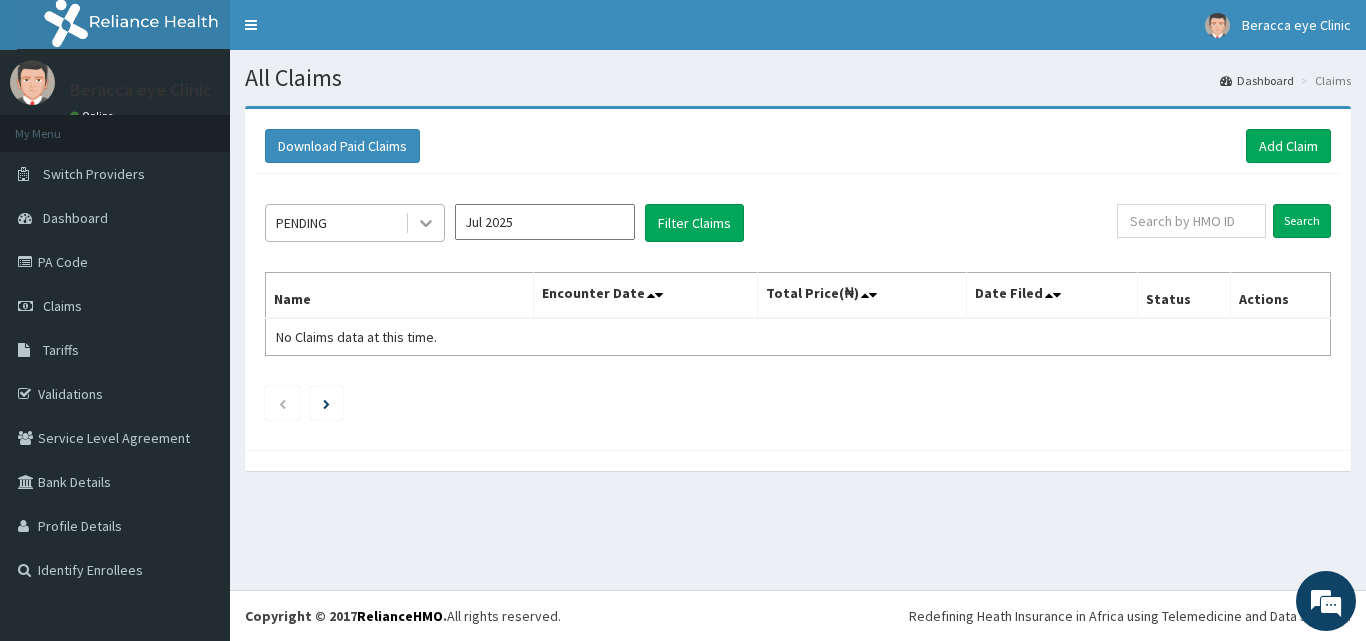 click 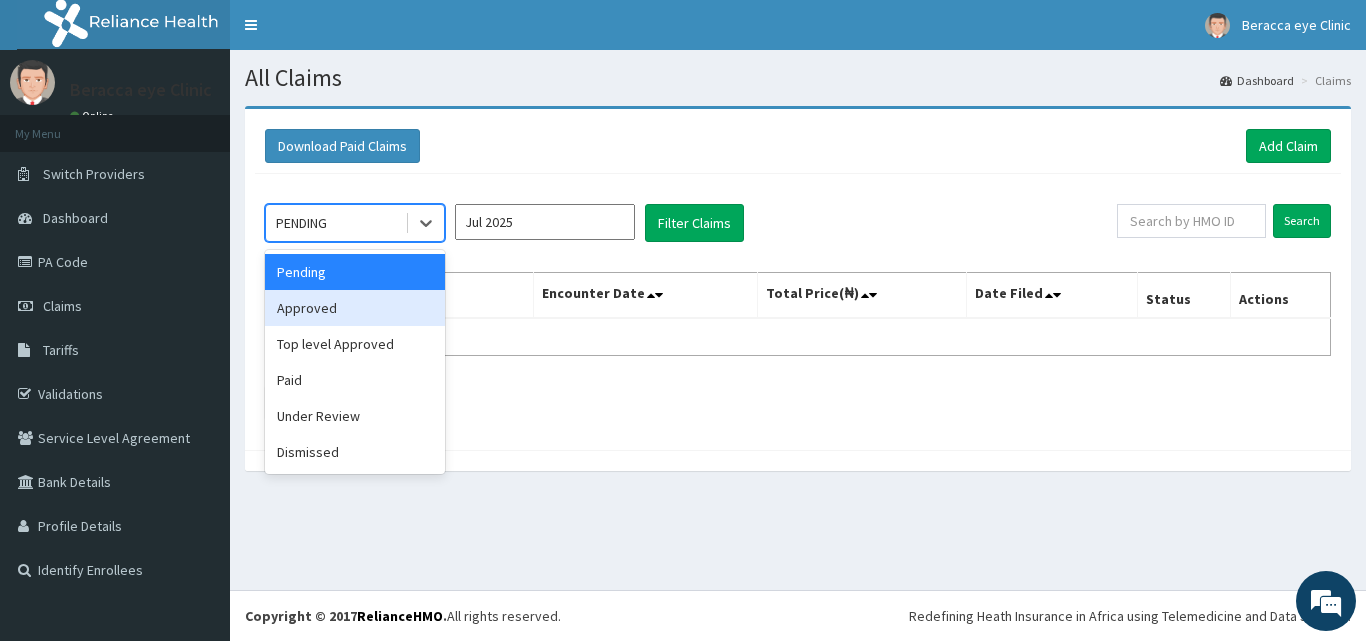 click on "Approved" at bounding box center (355, 308) 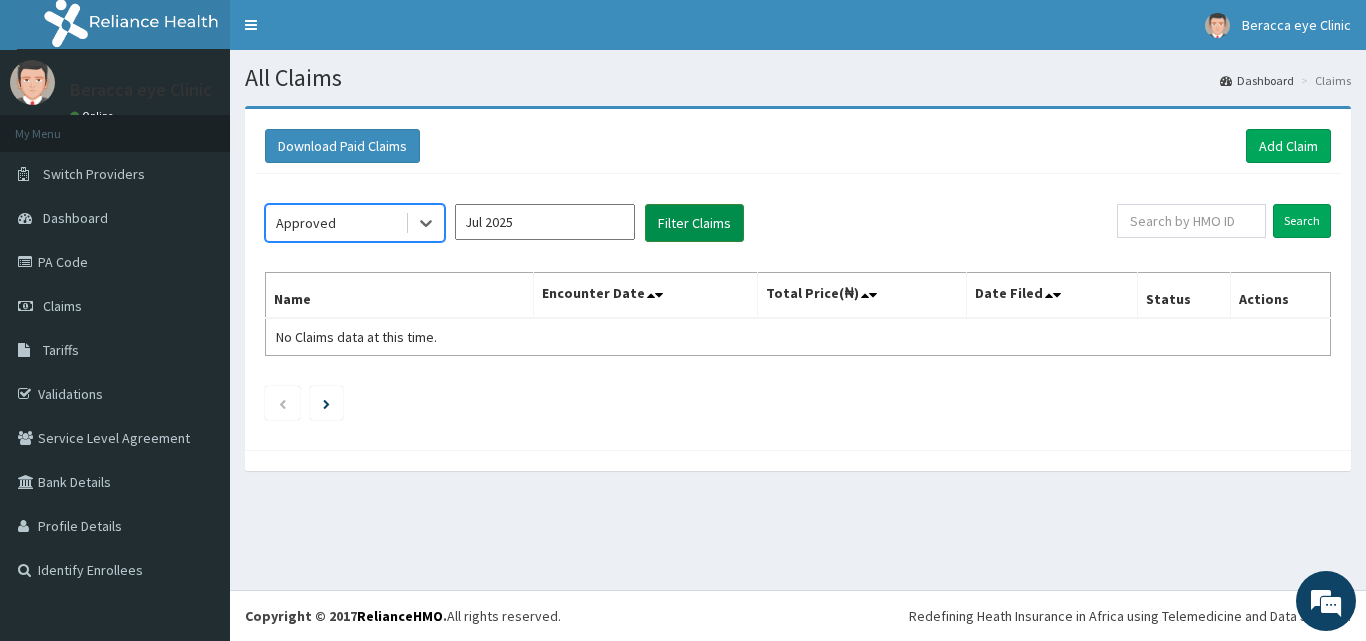 click on "Filter Claims" at bounding box center [694, 223] 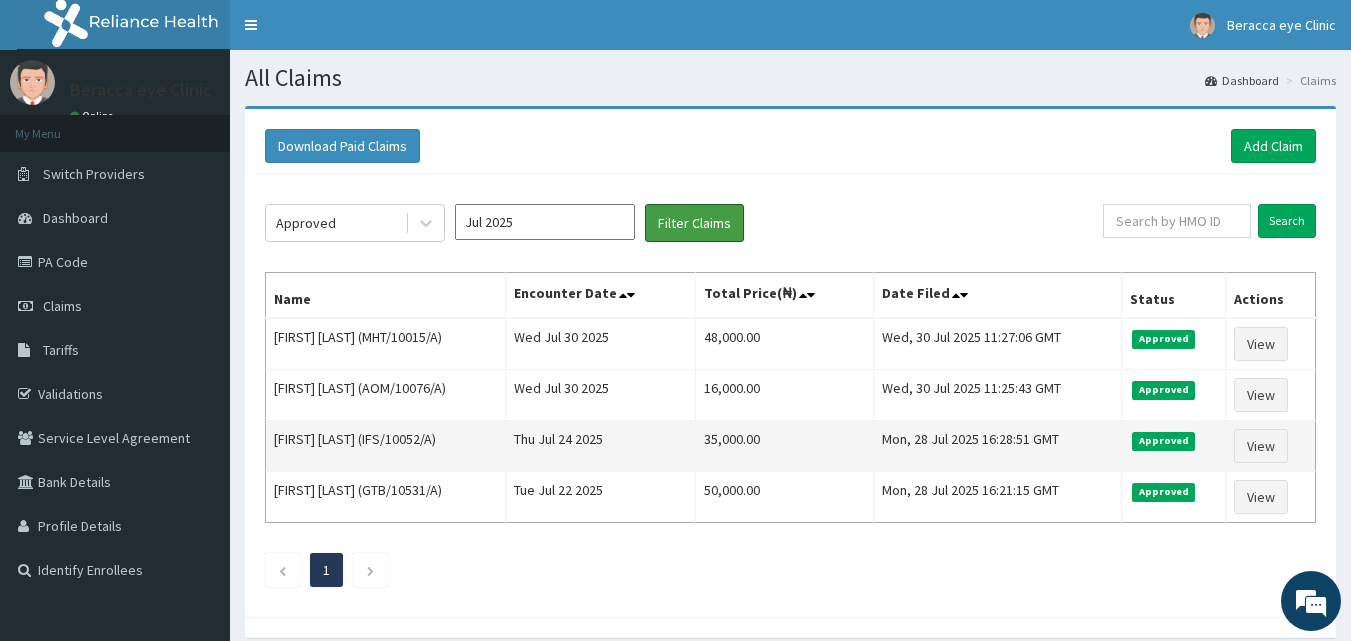 scroll, scrollTop: 0, scrollLeft: 0, axis: both 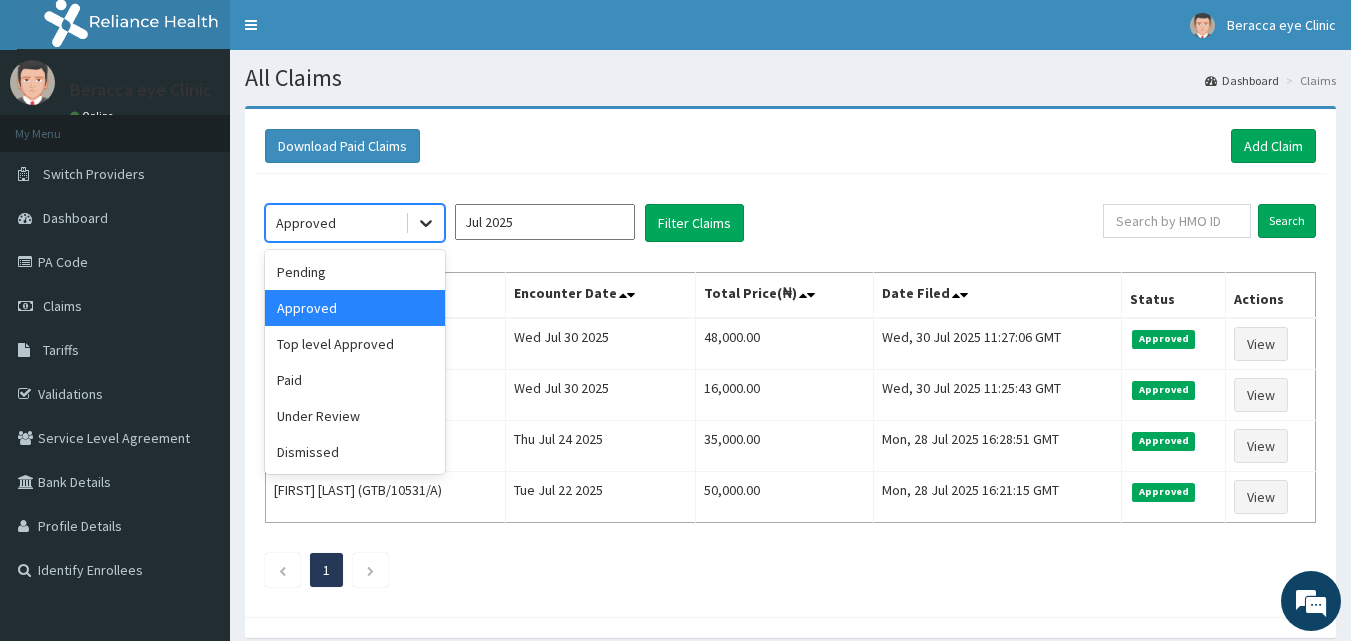 click 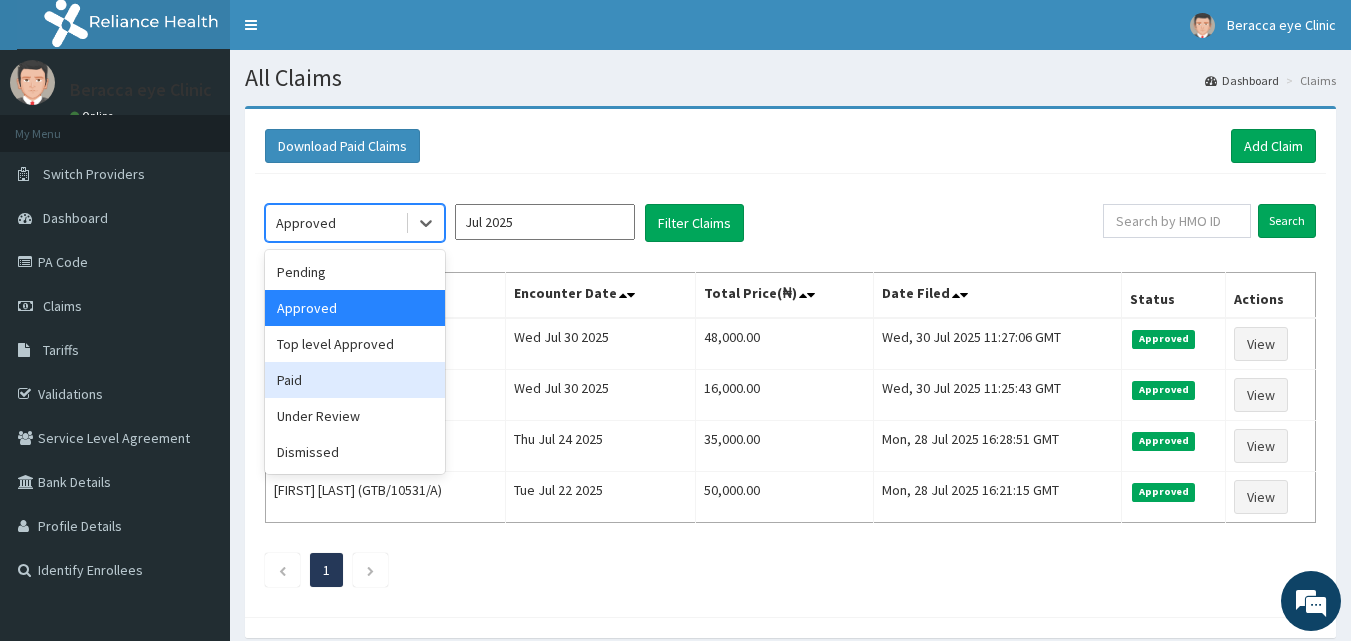 click on "Paid" at bounding box center (355, 380) 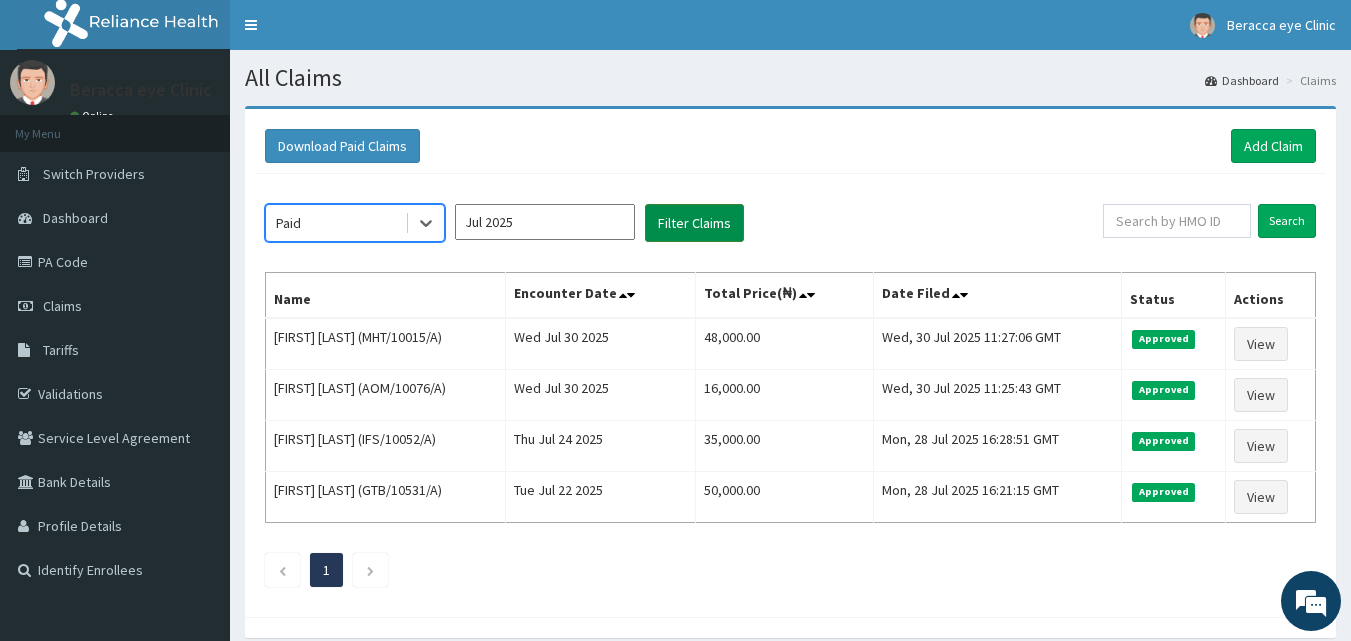 click on "Filter Claims" at bounding box center [694, 223] 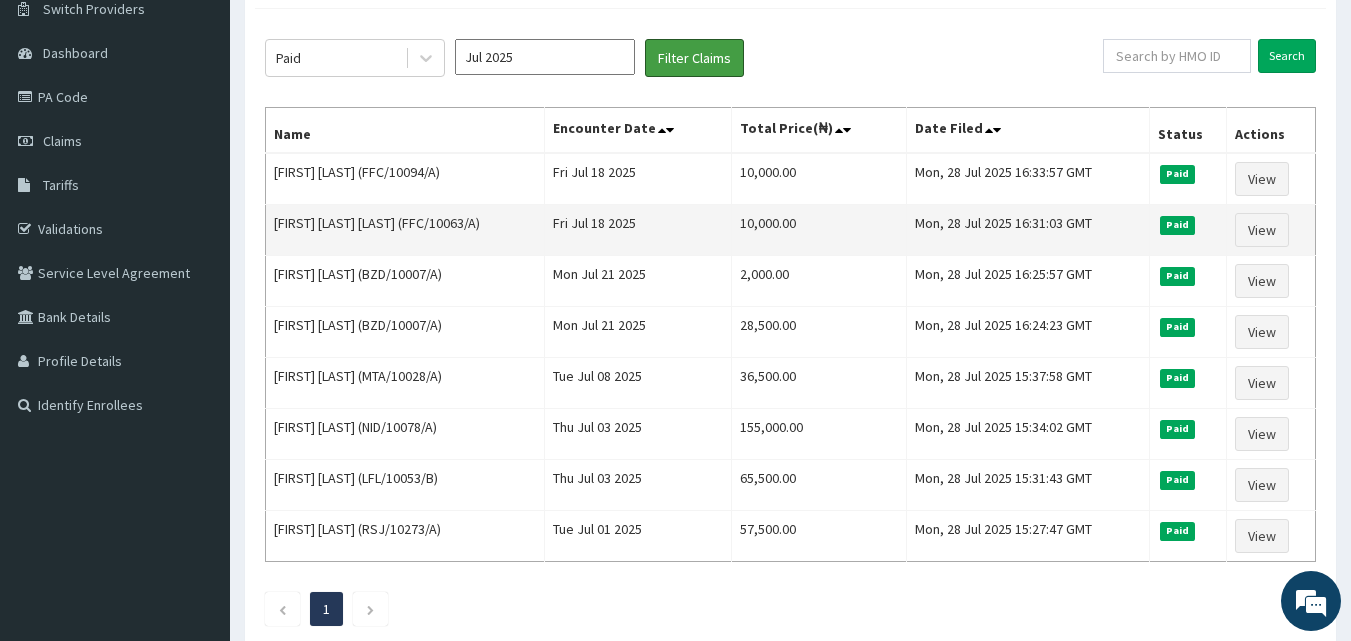 scroll, scrollTop: 200, scrollLeft: 0, axis: vertical 